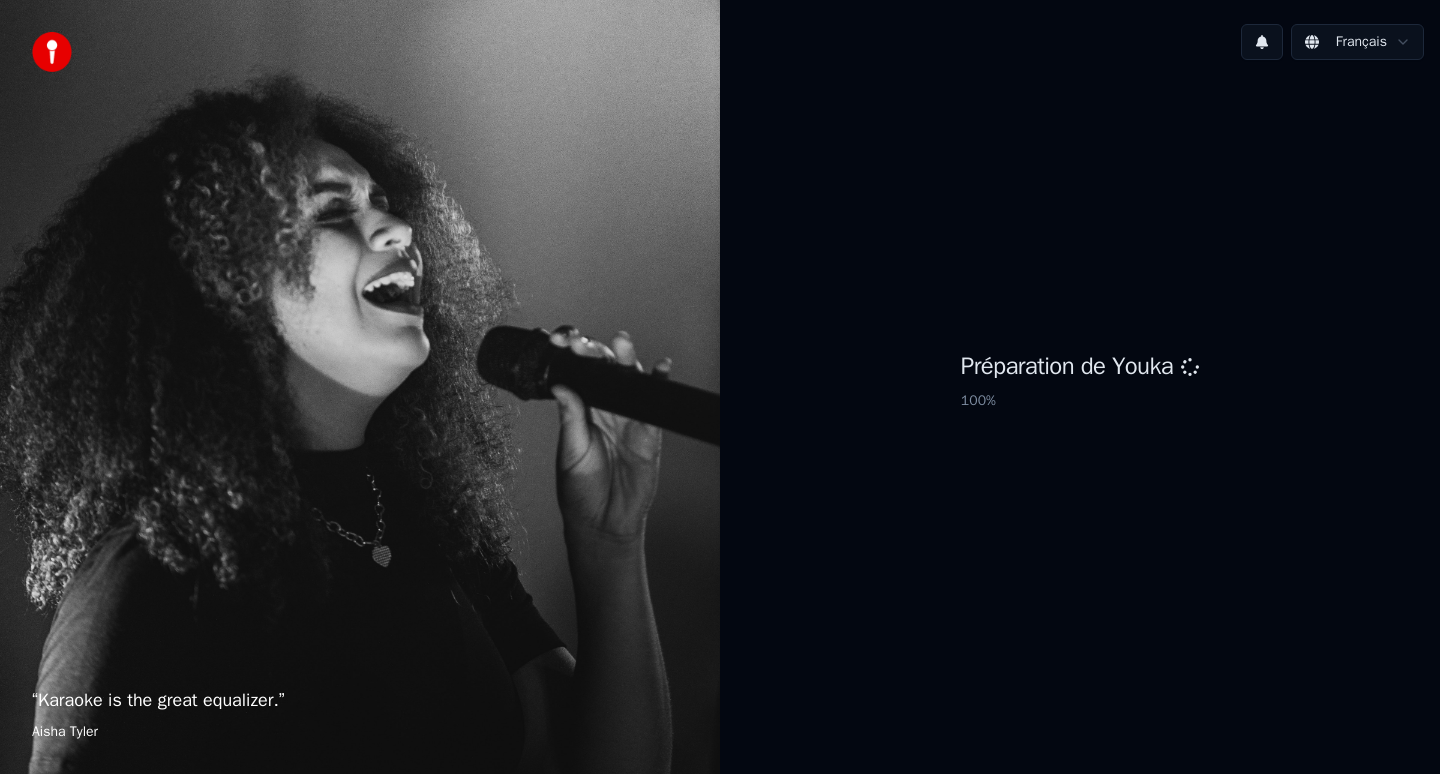 scroll, scrollTop: 0, scrollLeft: 0, axis: both 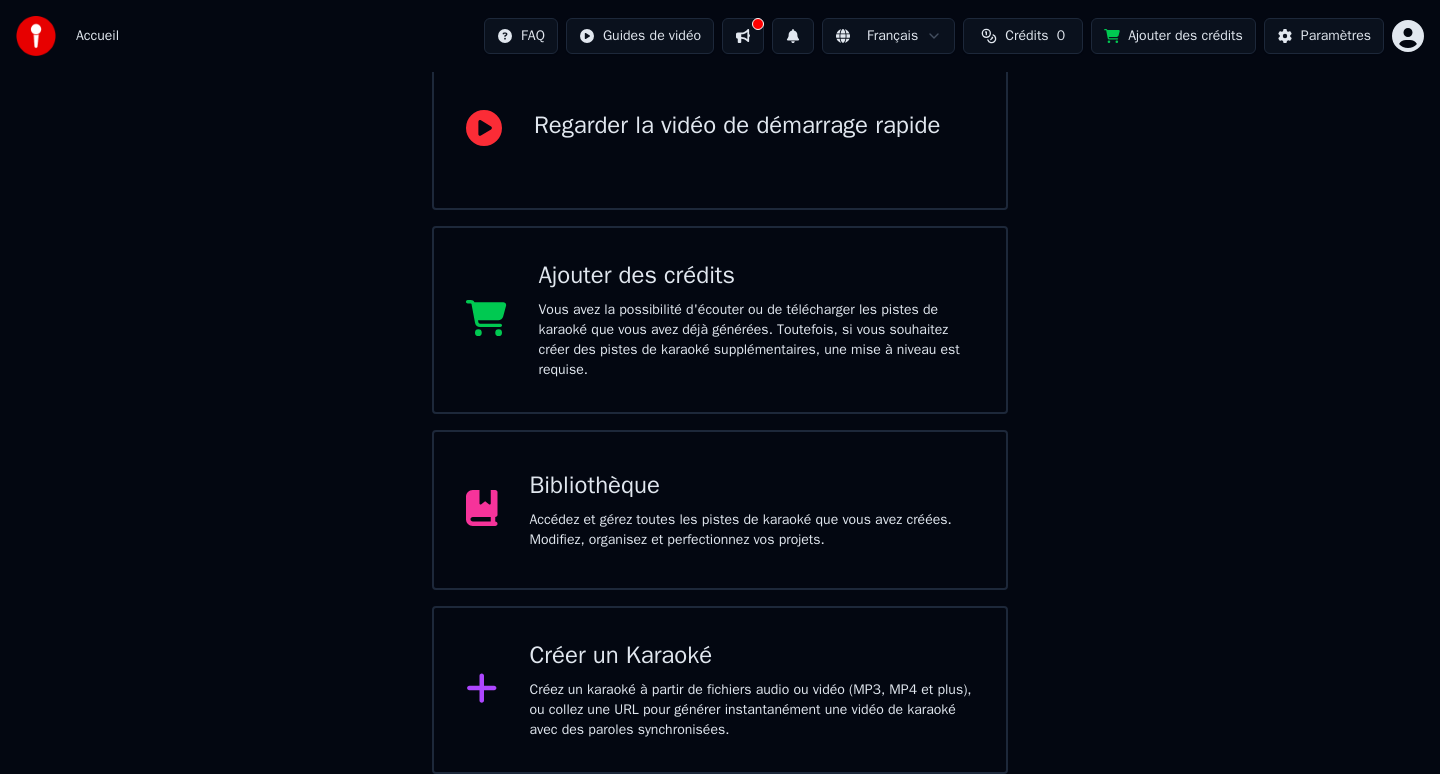 click on "Crédits" at bounding box center (1026, 36) 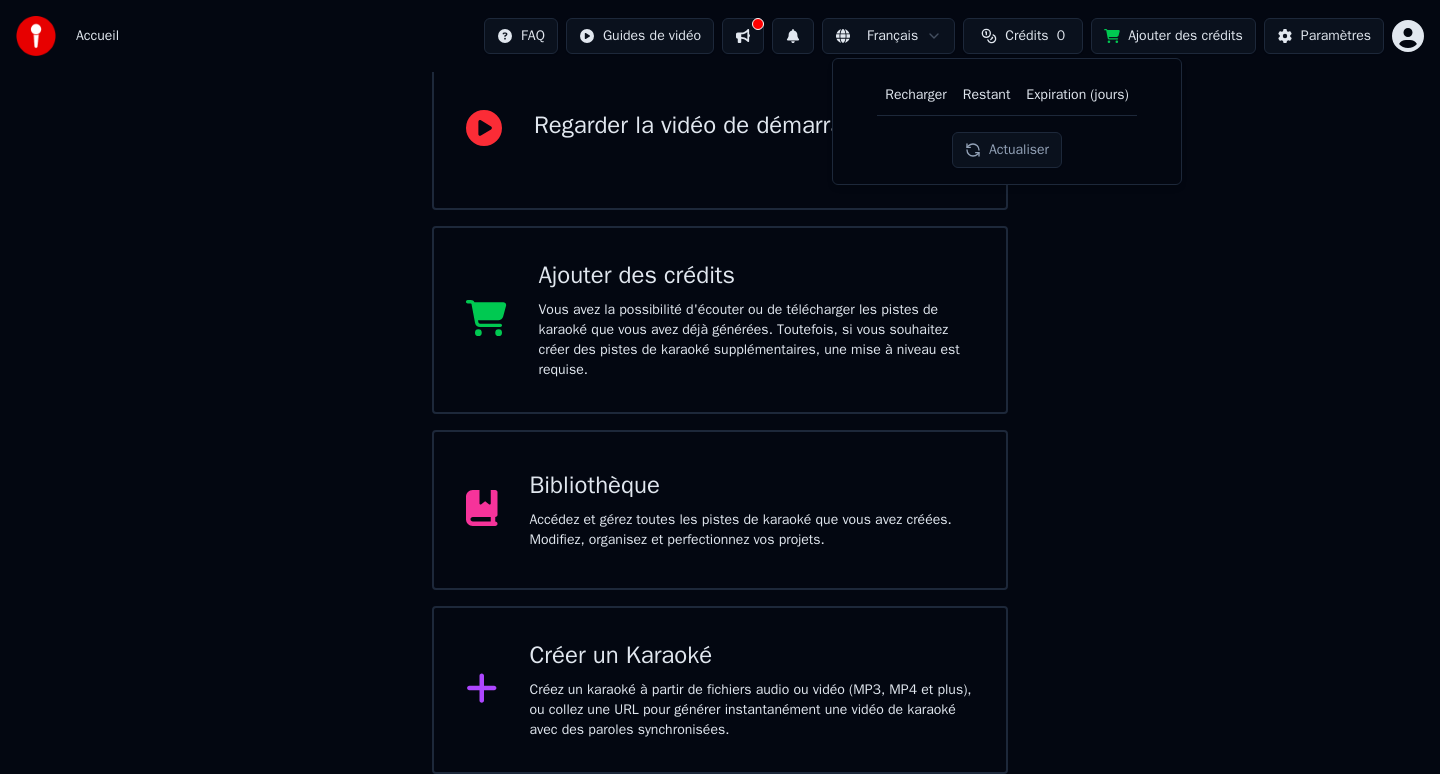 click on "Recharger" at bounding box center (916, 95) 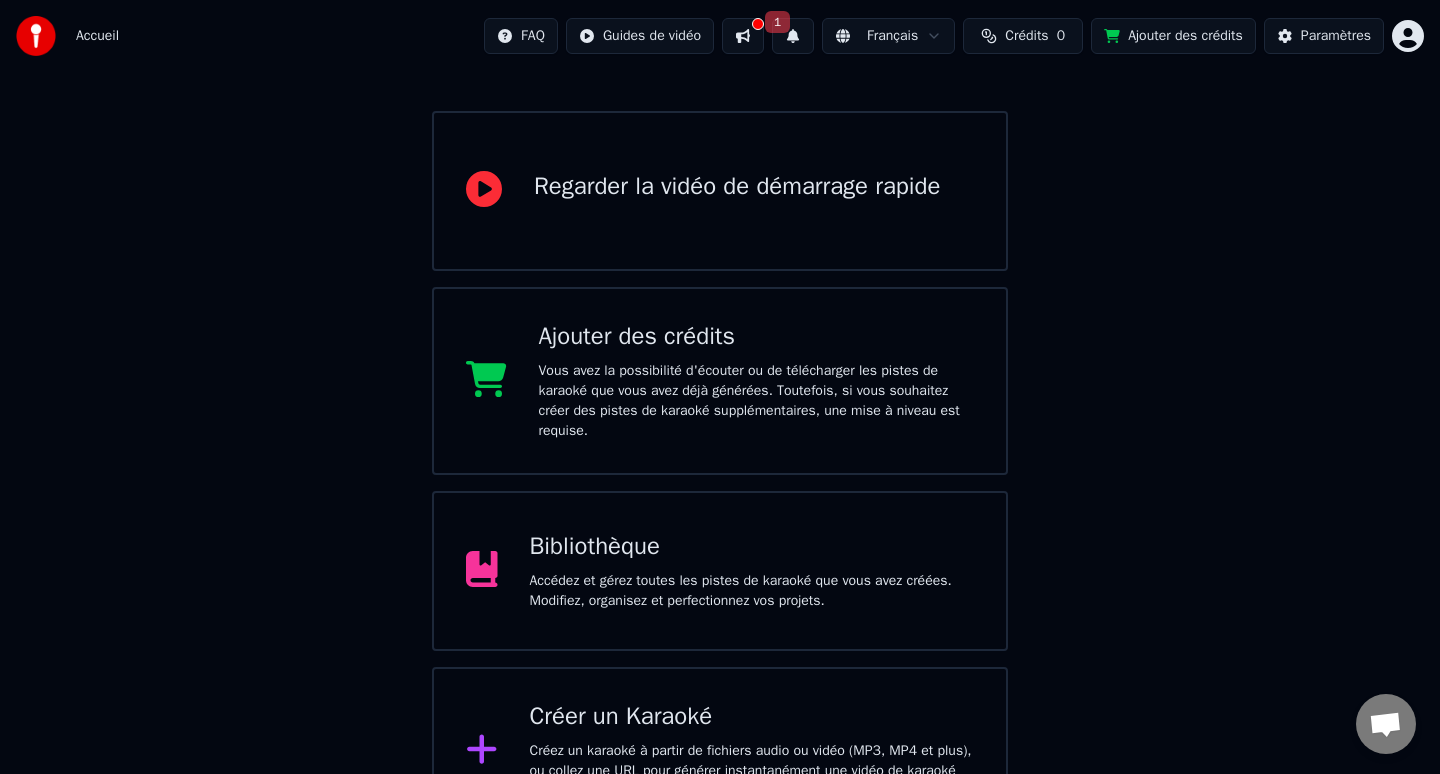 scroll, scrollTop: 206, scrollLeft: 0, axis: vertical 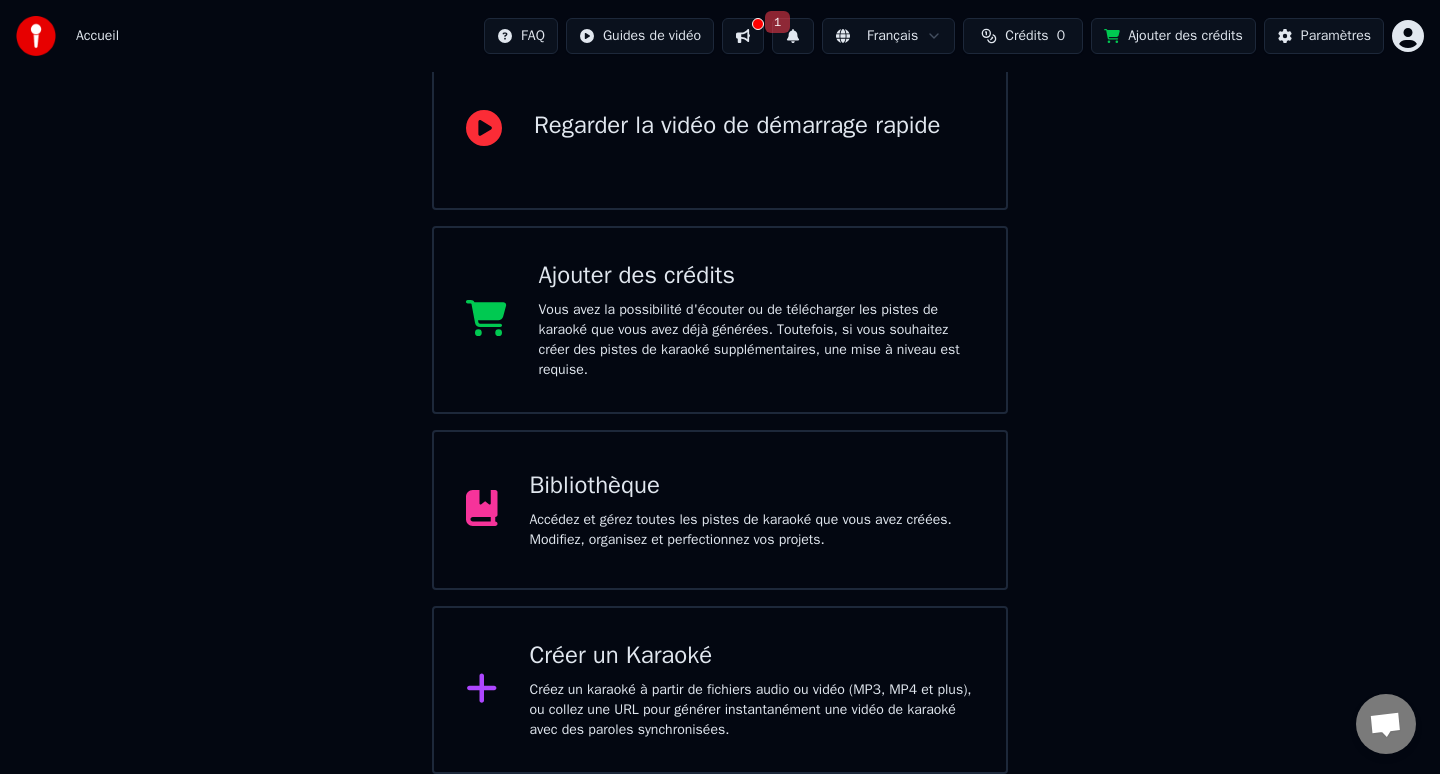 click on "Accueil FAQ Guides de vidéo 1 Français Crédits 0 Ajouter des crédits Paramètres Bienvenue sur Youka Regarder la vidéo de démarrage rapide Ajouter des crédits Vous avez la possibilité d'écouter ou de télécharger les pistes de karaoké que vous avez déjà générées. Toutefois, si vous souhaitez créer des pistes de karaoké supplémentaires, une mise à niveau est requise. Bibliothèque Accédez et gérez toutes les pistes de karaoké que vous avez créées. Modifiez, organisez et perfectionnez vos projets. Créer un Karaoké Créez un karaoké à partir de fichiers audio ou vidéo (MP3, MP4 et plus), ou collez une URL pour générer instantanément une vidéo de karaoké avec des paroles synchronisées." at bounding box center [720, 284] 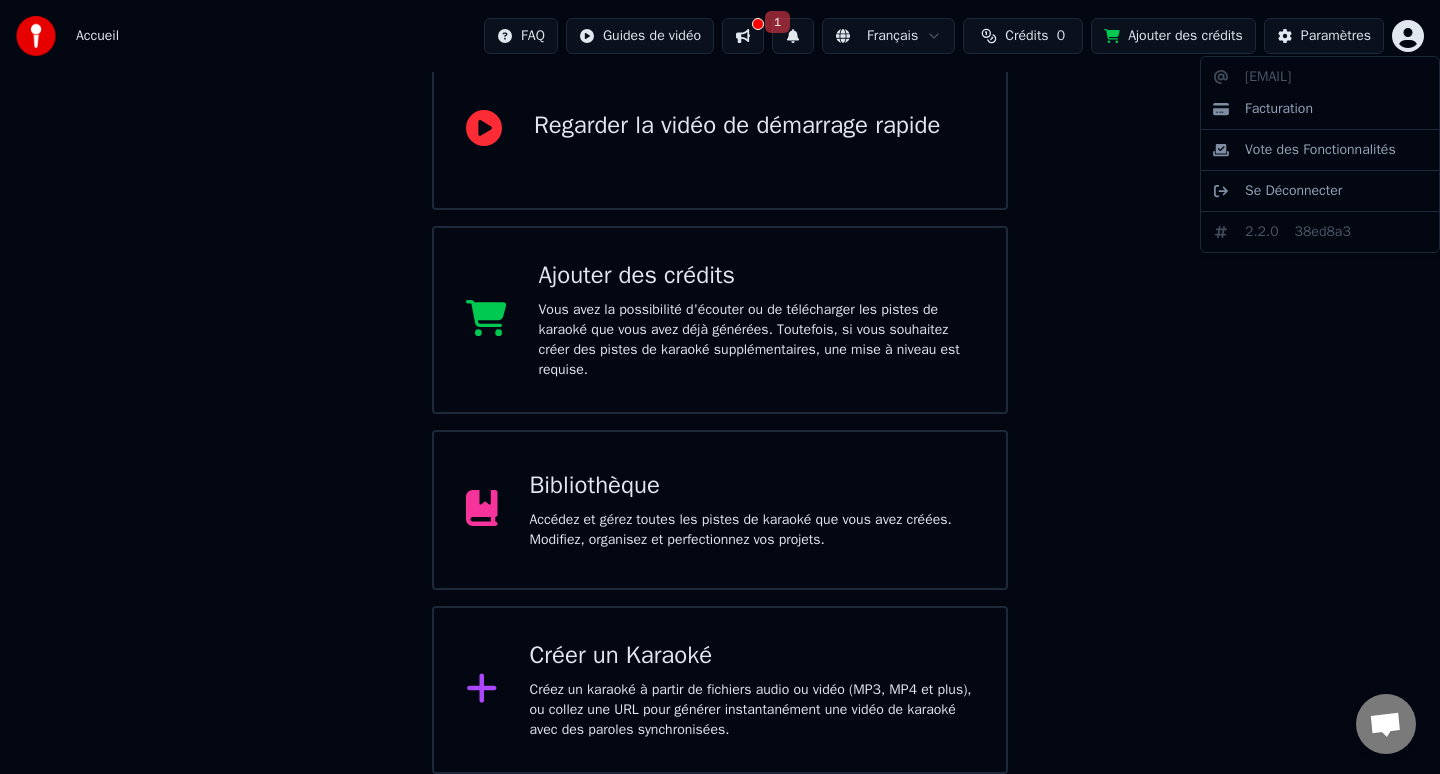 click on "Accueil FAQ Guides de vidéo 1 Français Crédits 0 Ajouter des crédits Paramètres Bienvenue sur Youka Regarder la vidéo de démarrage rapide Ajouter des crédits Vous avez la possibilité d'écouter ou de télécharger les pistes de karaoké que vous avez déjà générées. Toutefois, si vous souhaitez créer des pistes de karaoké supplémentaires, une mise à niveau est requise. Bibliothèque Accédez et gérez toutes les pistes de karaoké que vous avez créées. Modifiez, organisez et perfectionnez vos projets. Créer un Karaoké Créez un karaoké à partir de fichiers audio ou vidéo (MP3, MP4 et plus), ou collez une URL pour générer instantanément une vidéo de karaoké avec des paroles synchronisées. camille.felder68@gmail.com Facturation Vote des Fonctionnalités Se Déconnecter 2.2.0 38ed8a3" at bounding box center (720, 284) 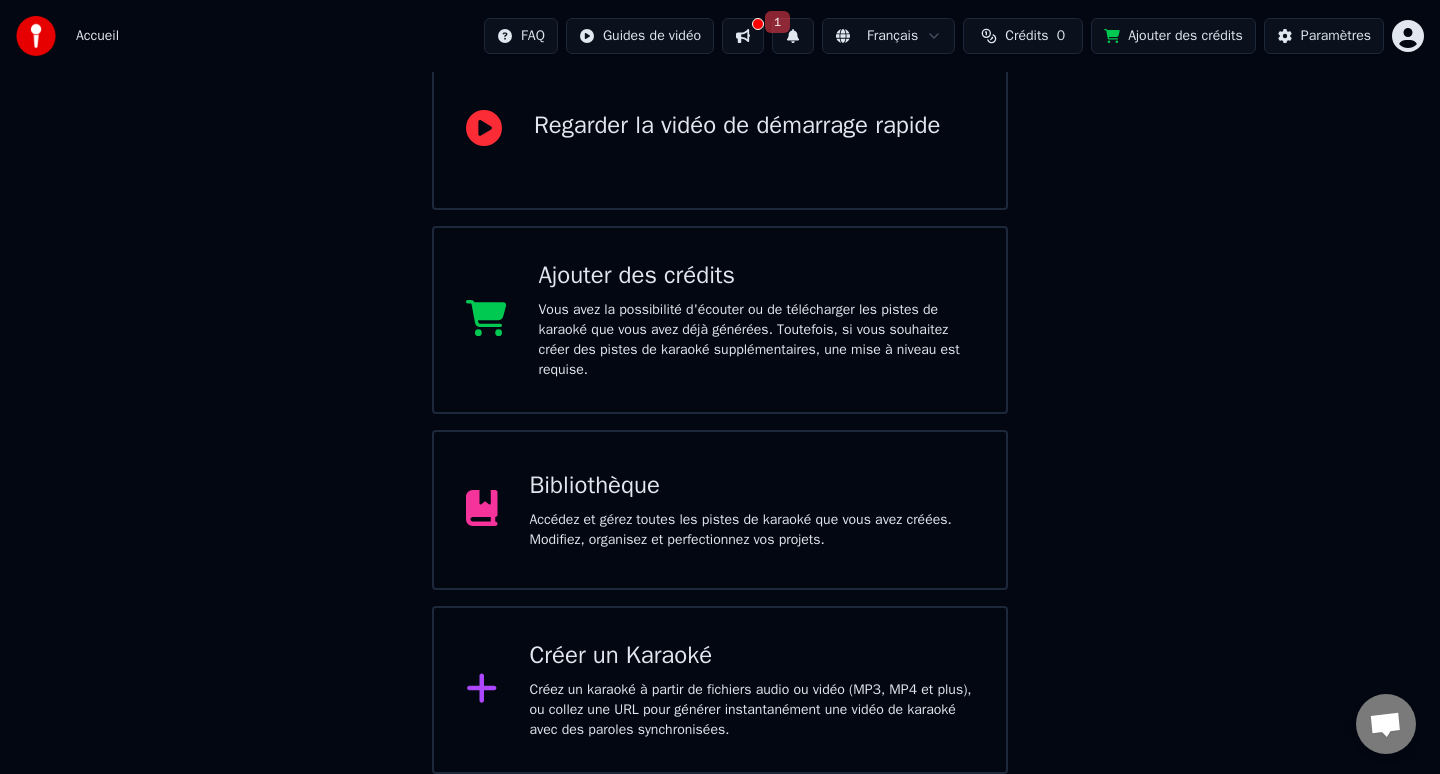 click 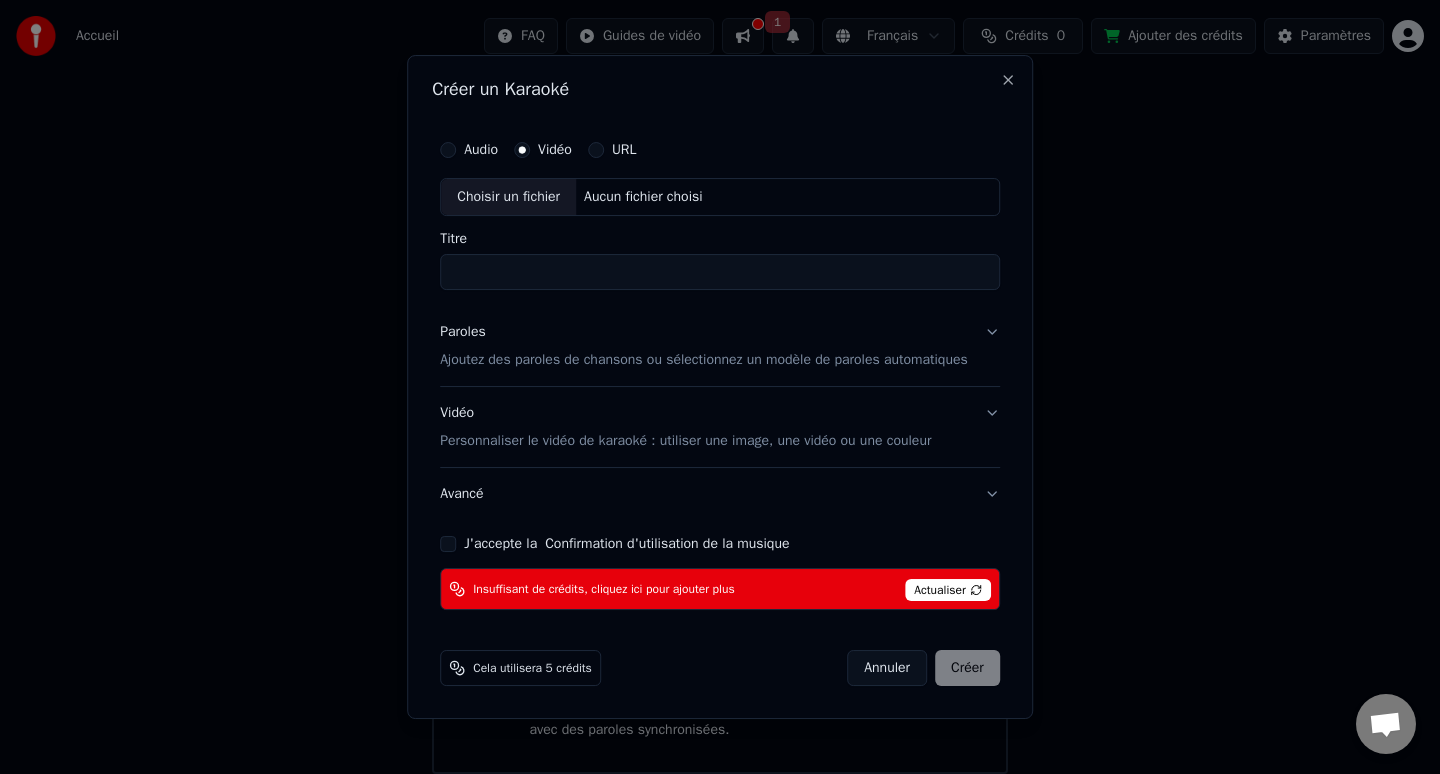 click on "Créer un Karaoké Audio Vidéo URL Choisir un fichier Aucun fichier choisi Titre Paroles Ajoutez des paroles de chansons ou sélectionnez un modèle de paroles automatiques Vidéo Personnaliser le vidéo de karaoké : utiliser une image, une vidéo ou une couleur Avancé J'accepte la   Confirmation d'utilisation de la musique Insuffisant de crédits, cliquez ici pour ajouter plus Actualiser Cela utilisera 5 crédits Annuler Créer Close" at bounding box center (720, 387) 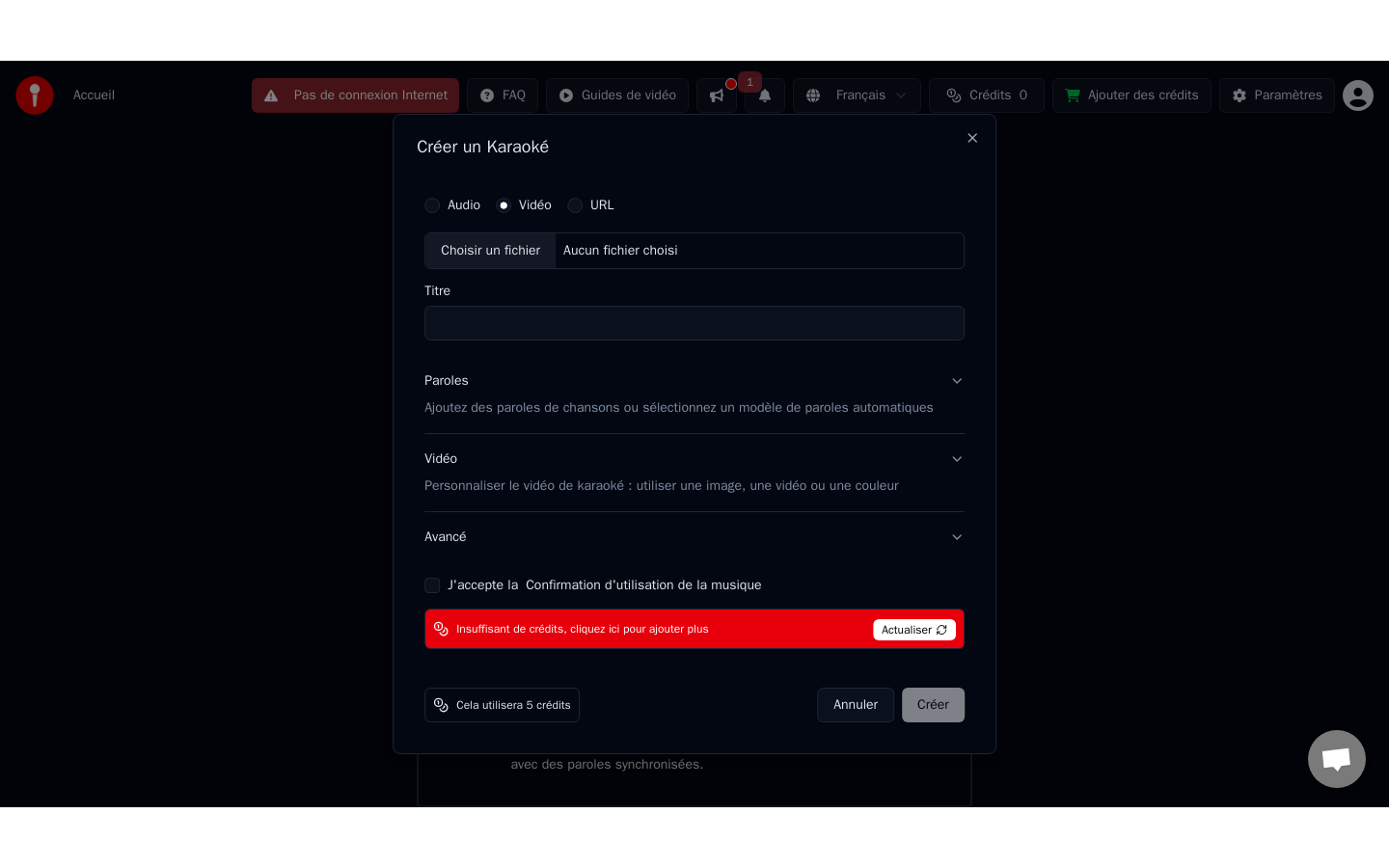 scroll, scrollTop: 77, scrollLeft: 0, axis: vertical 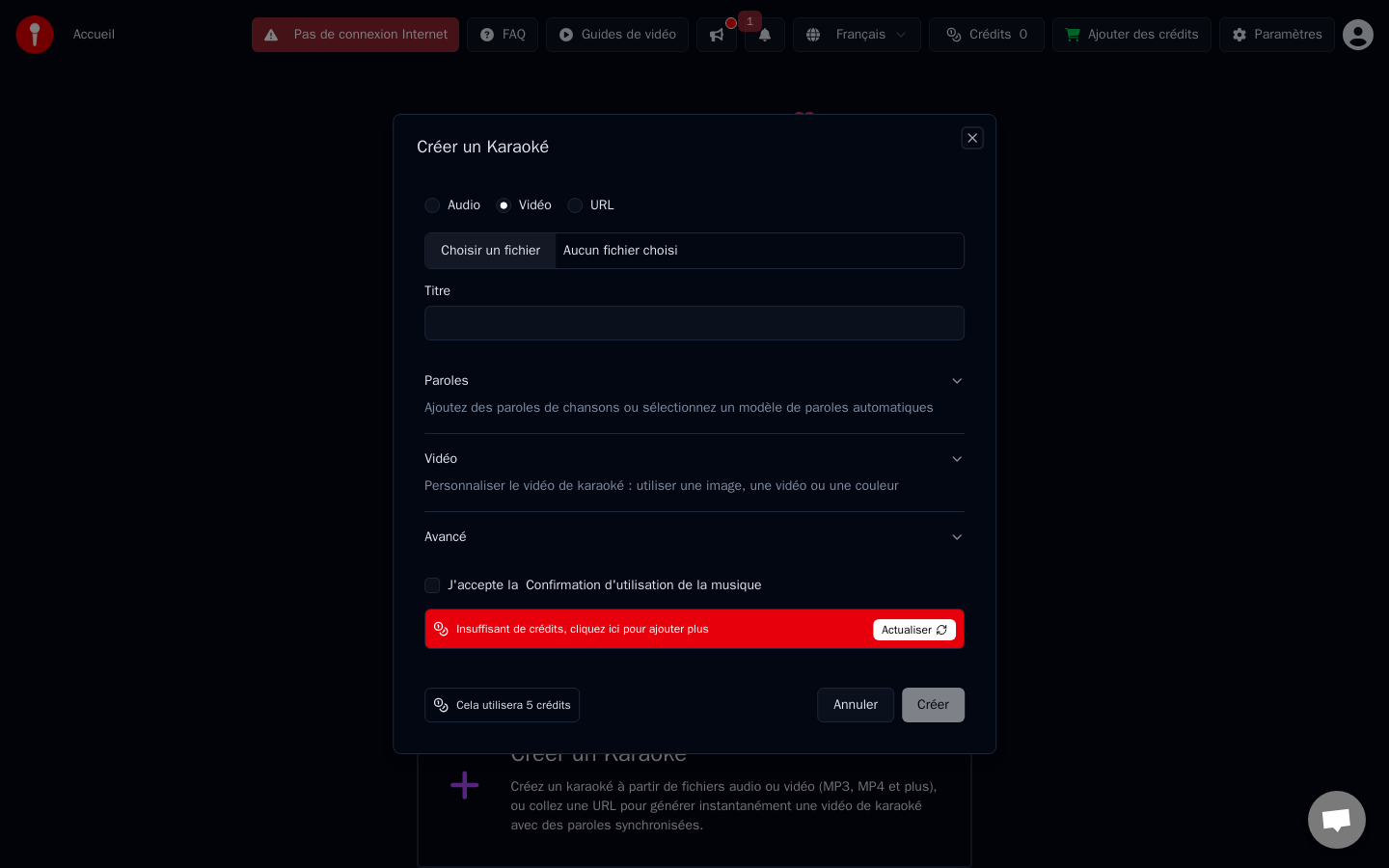 click on "Close" at bounding box center (972, 138) 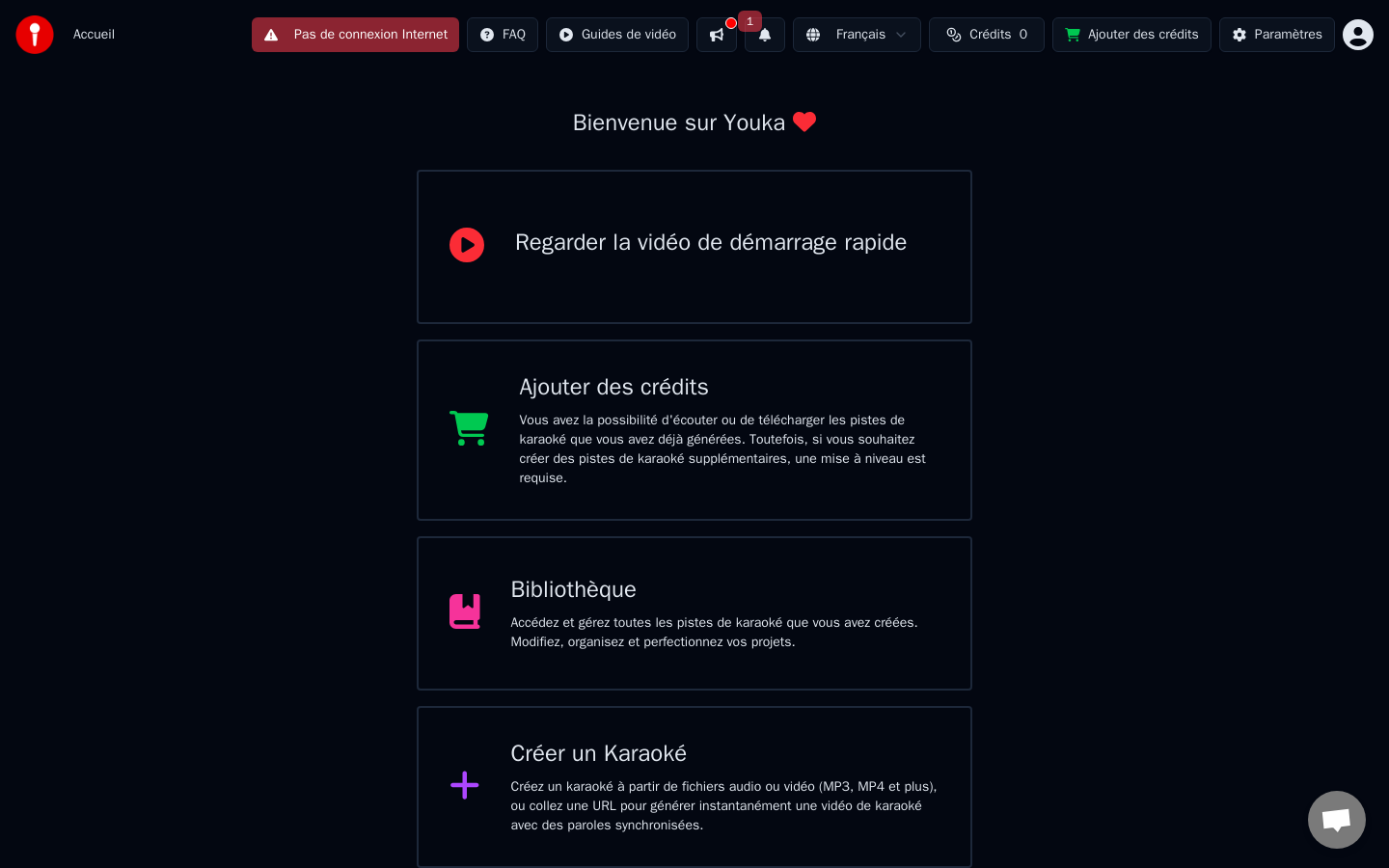 click on "Ajouter des crédits" at bounding box center (730, 388) 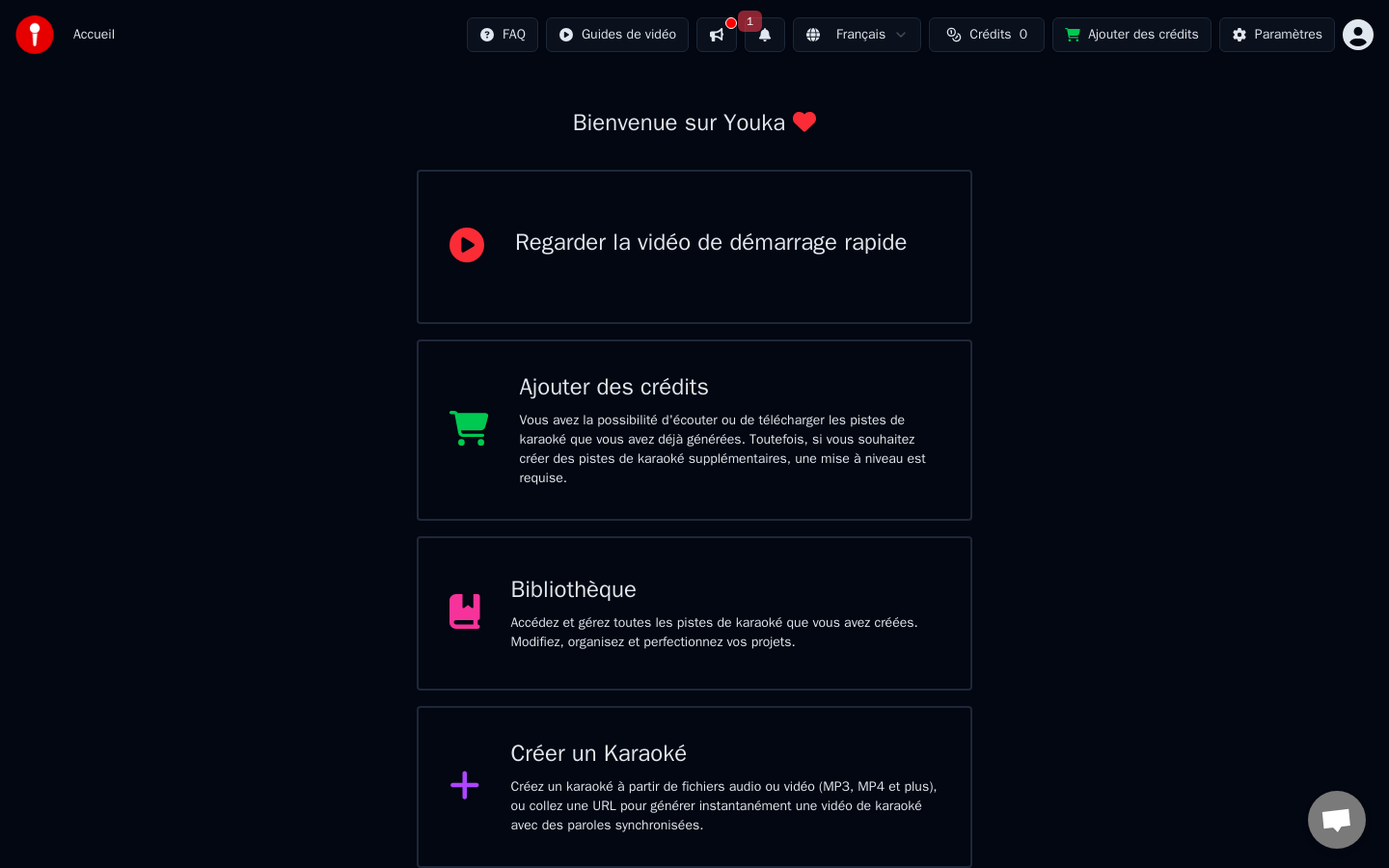 click on "Créez un karaoké à partir de fichiers audio ou vidéo (MP3, MP4 et plus), ou collez une URL pour générer instantanément une vidéo de karaoké avec des paroles synchronisées." at bounding box center [725, 806] 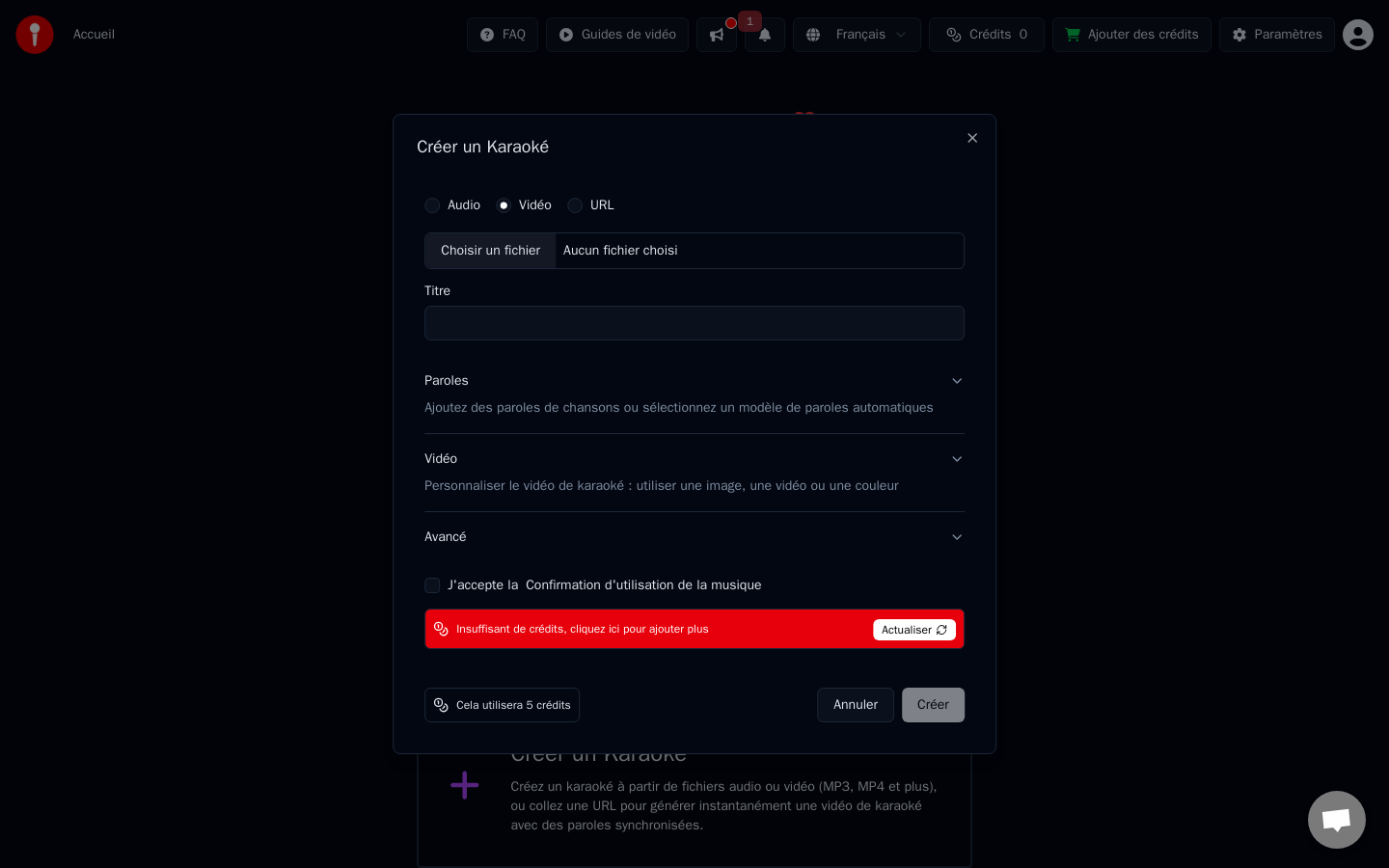 click on "Actualiser" at bounding box center [914, 630] 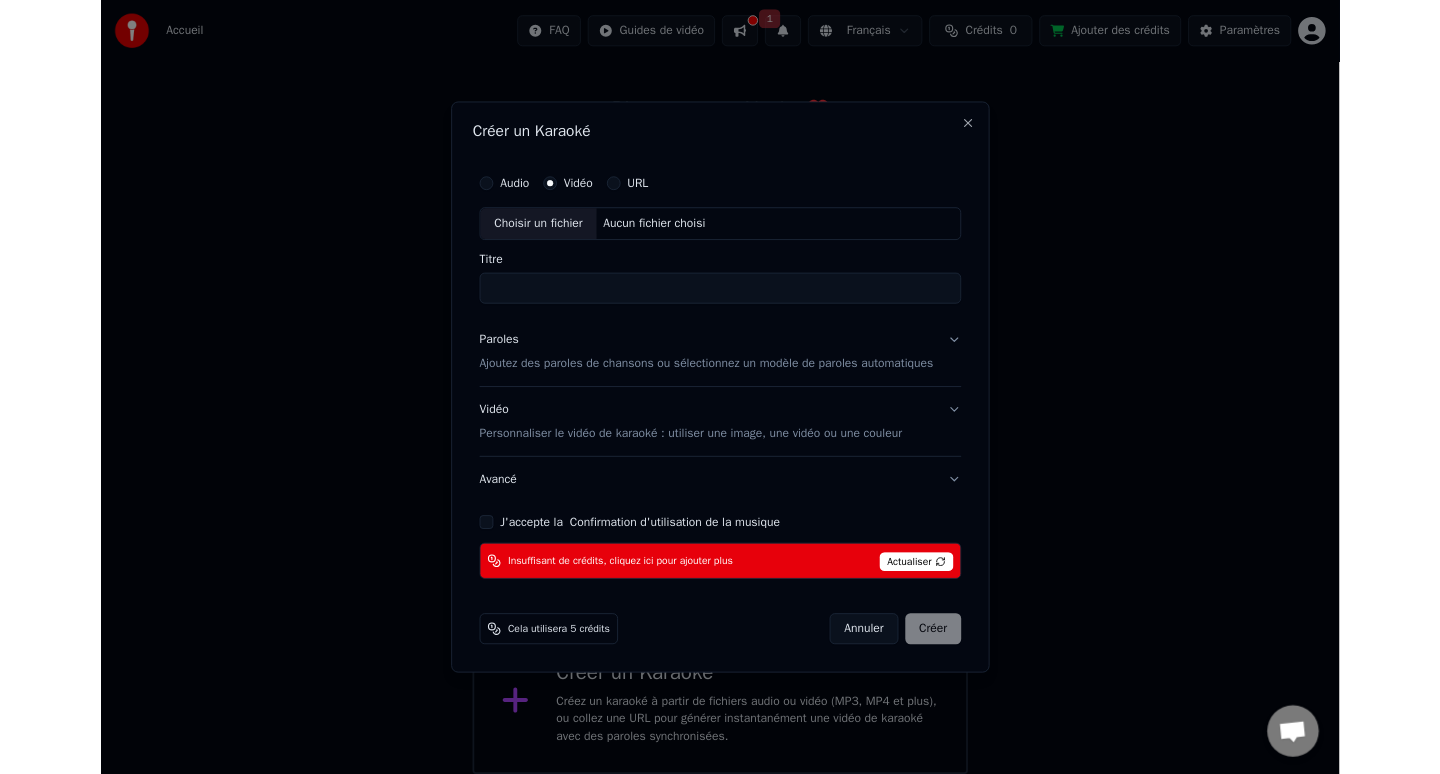 scroll, scrollTop: 0, scrollLeft: 0, axis: both 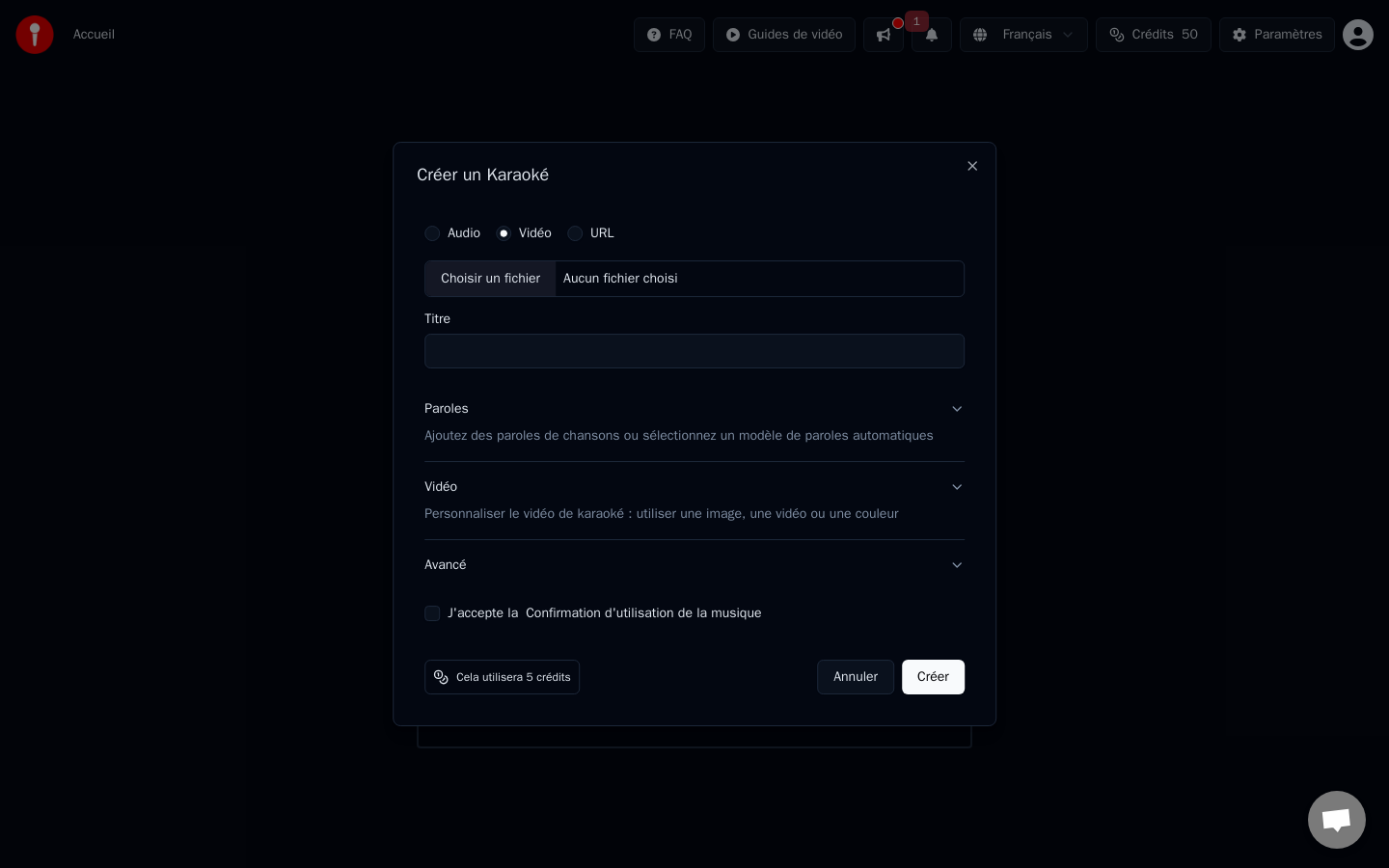 click on "Choisir un fichier" at bounding box center (490, 279) 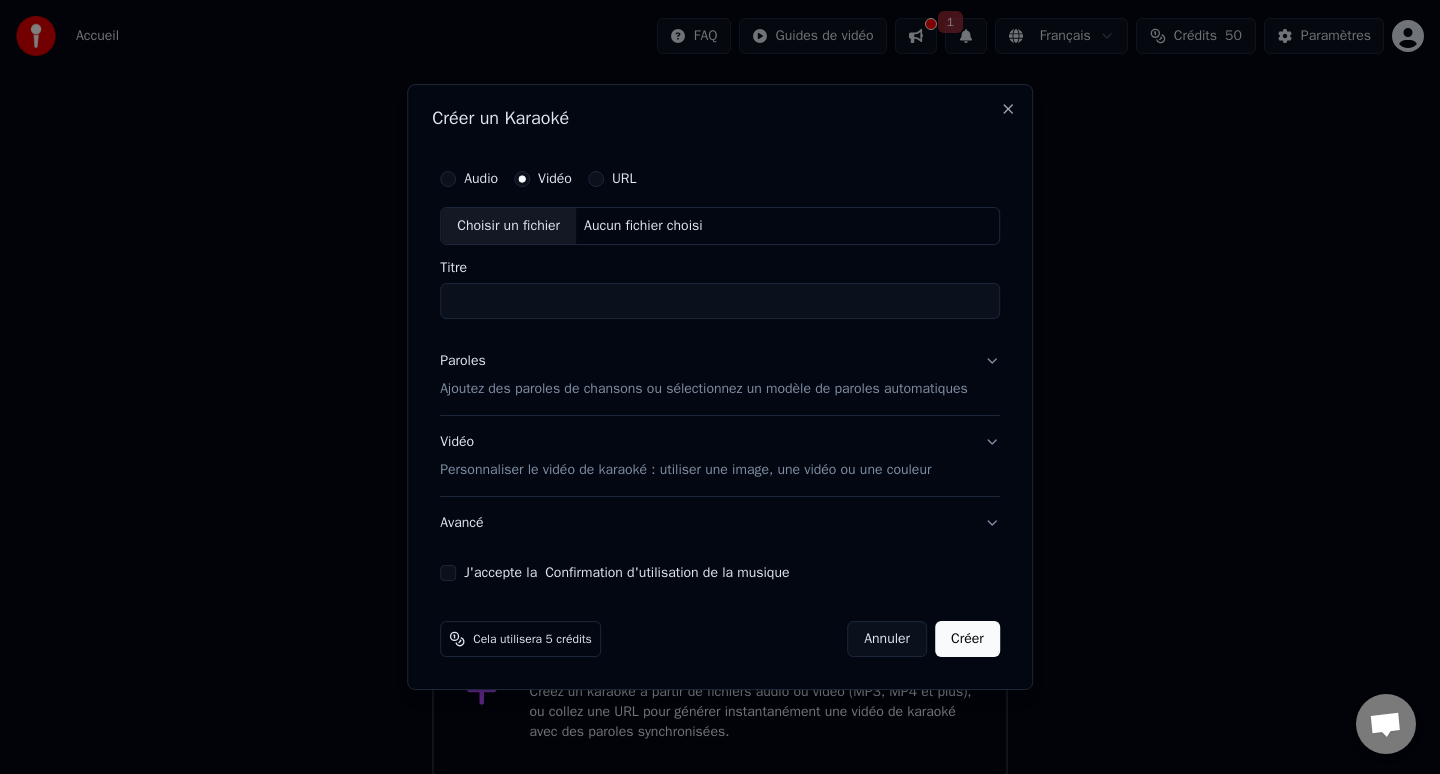 click on "URL" at bounding box center (596, 179) 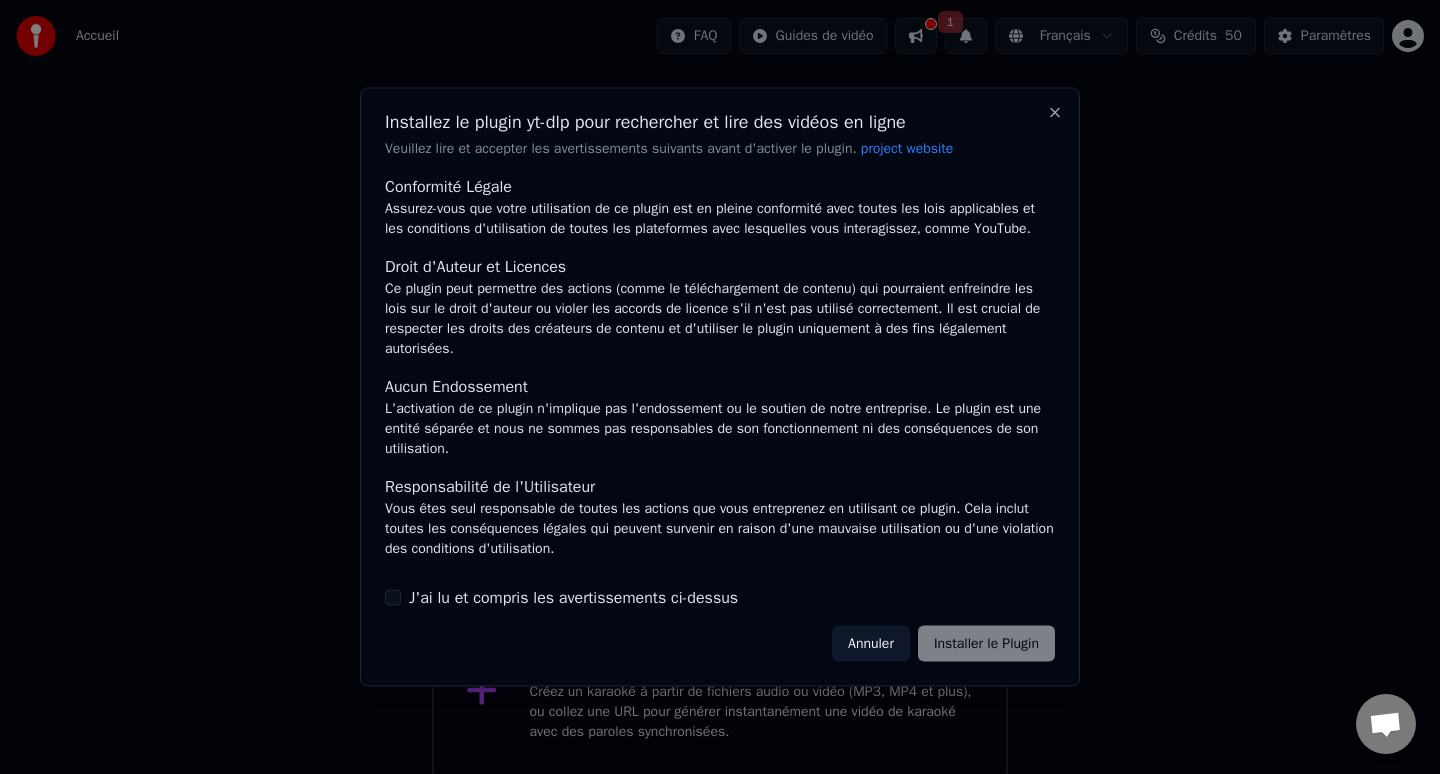 click on "Installez le plugin yt-dlp pour rechercher et lire des vidéos en ligne Veuillez lire et accepter les avertissements suivants avant d'activer le plugin.   project website Conformité Légale Assurez-vous que votre utilisation de ce plugin est en pleine conformité avec toutes les lois applicables et les conditions d'utilisation de toutes les plateformes avec lesquelles vous interagissez, comme YouTube. Droit d'Auteur et Licences Ce plugin peut permettre des actions (comme le téléchargement de contenu) qui pourraient enfreindre les lois sur le droit d'auteur ou violer les accords de licence s'il n'est pas utilisé correctement. Il est crucial de respecter les droits des créateurs de contenu et d'utiliser le plugin uniquement à des fins légalement autorisées. Aucun Endossement L'activation de ce plugin n'implique pas l'endossement ou le soutien de notre entreprise. Le plugin est une entité séparée et nous ne sommes pas responsables de son fonctionnement ni des conséquences de son utilisation. Annuler" at bounding box center [720, 387] 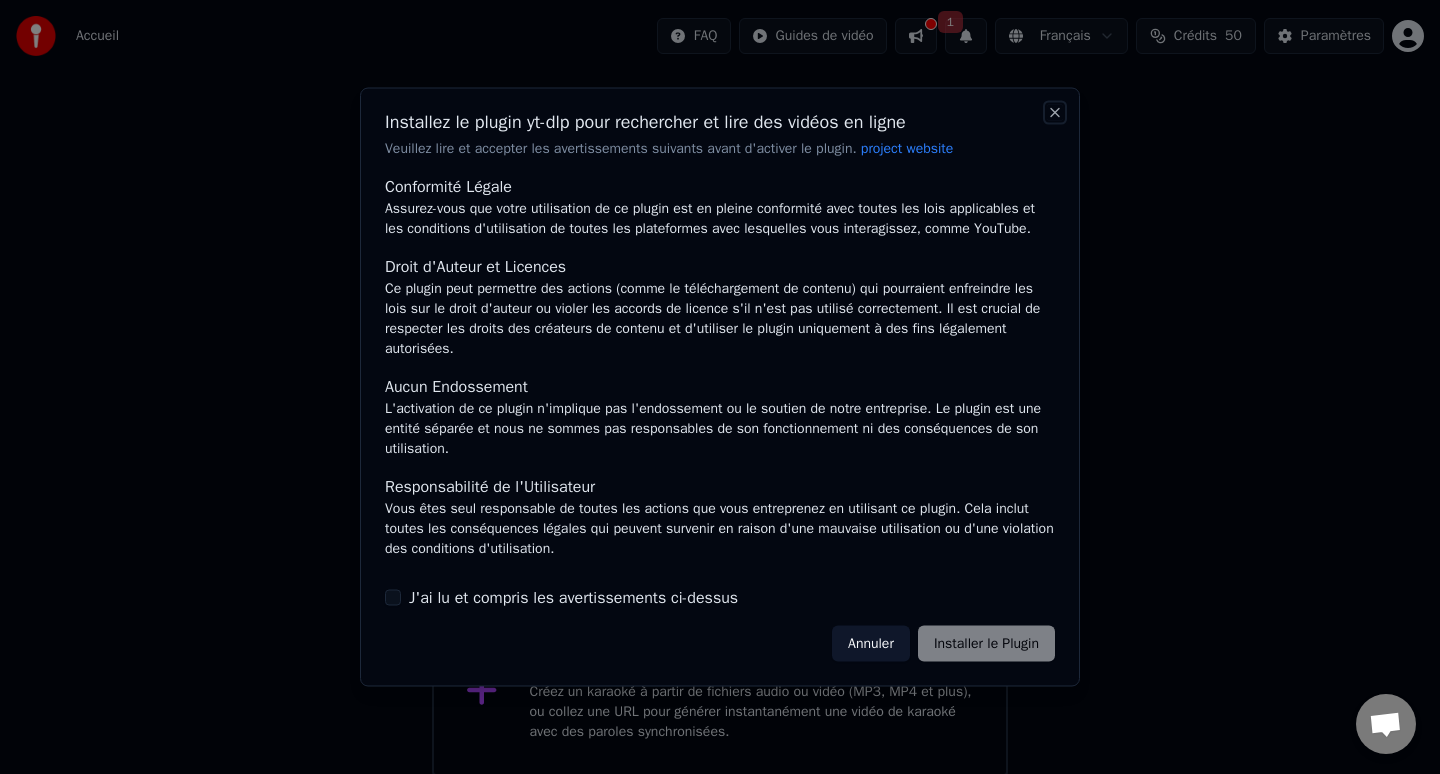 click on "Close" at bounding box center [1055, 113] 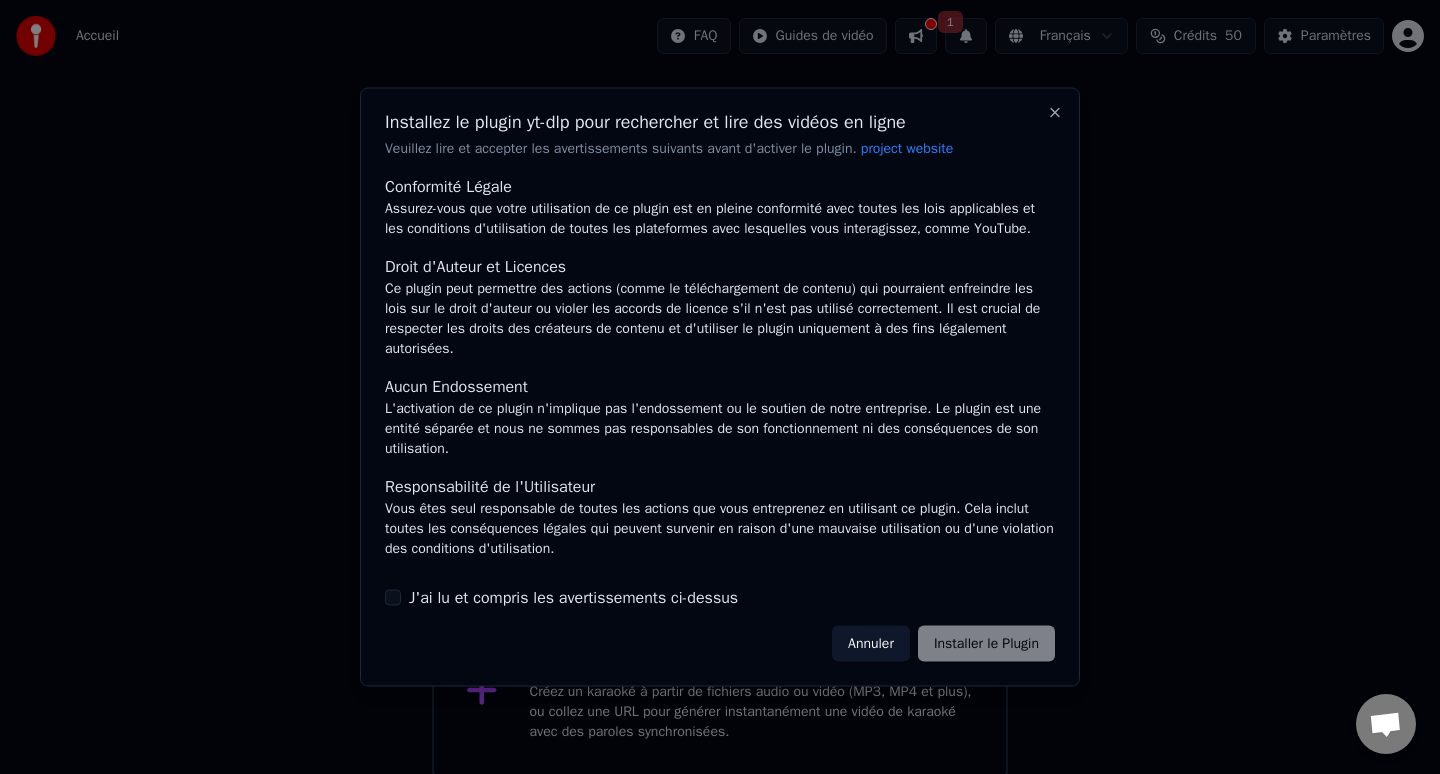 click on "Annuler" at bounding box center [871, 643] 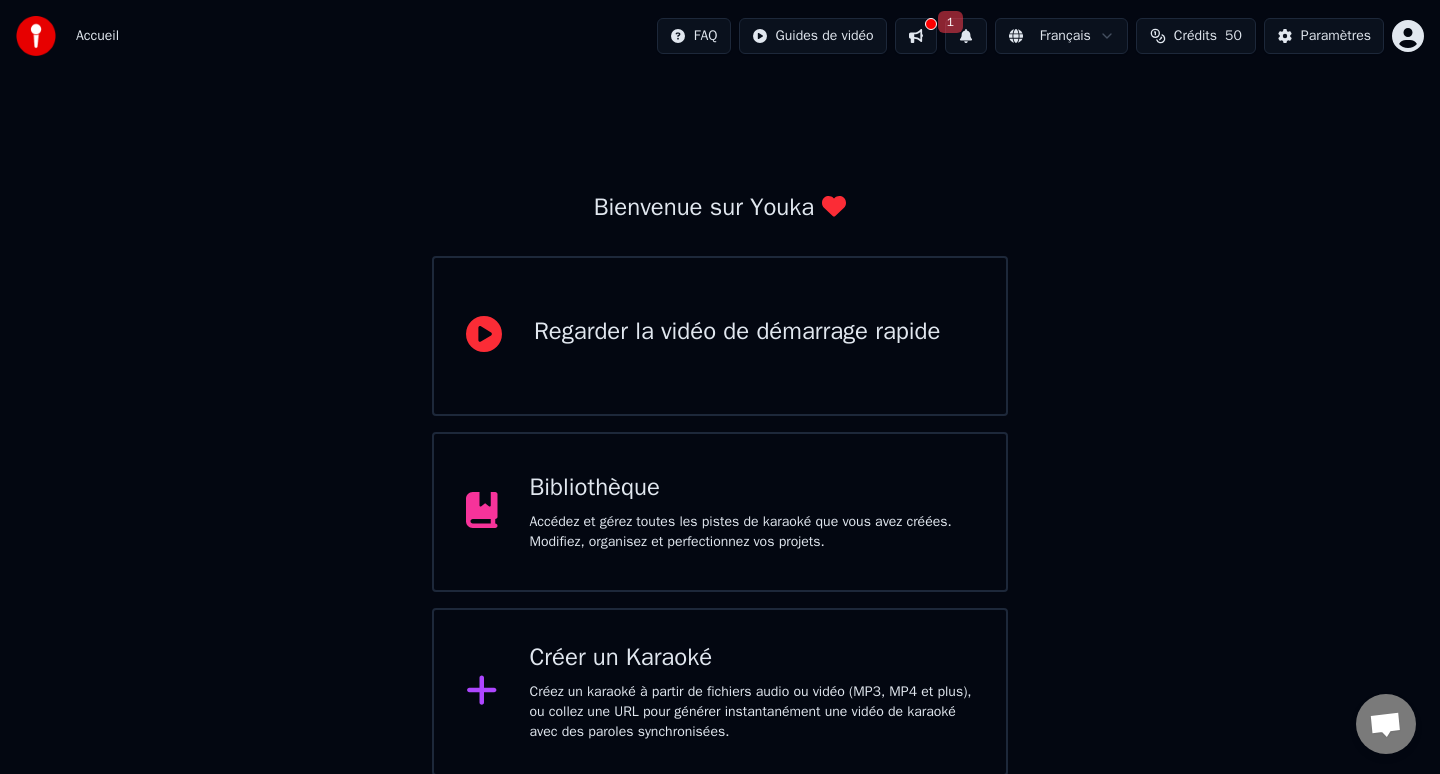 scroll, scrollTop: 2, scrollLeft: 0, axis: vertical 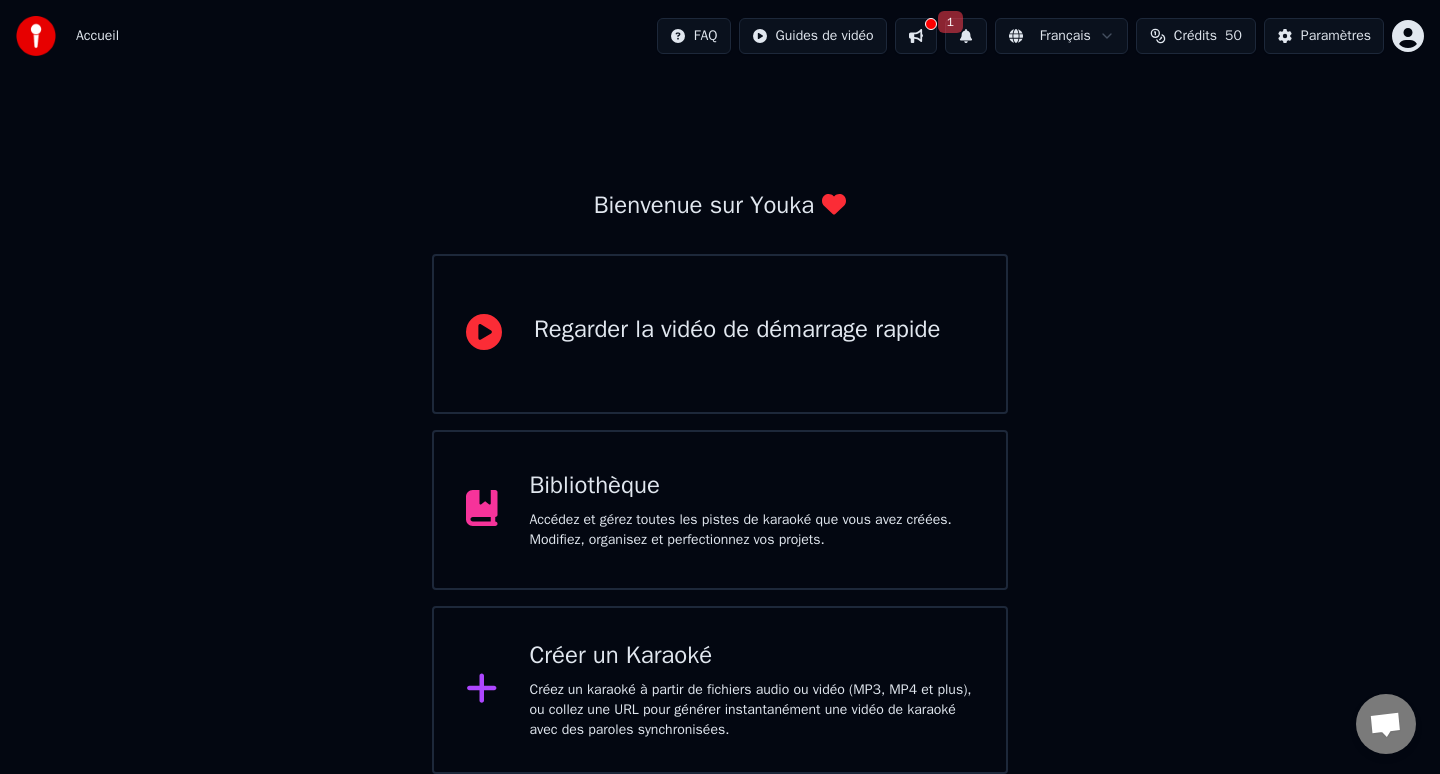 click on "Créez un karaoké à partir de fichiers audio ou vidéo (MP3, MP4 et plus), ou collez une URL pour générer instantanément une vidéo de karaoké avec des paroles synchronisées." at bounding box center [752, 710] 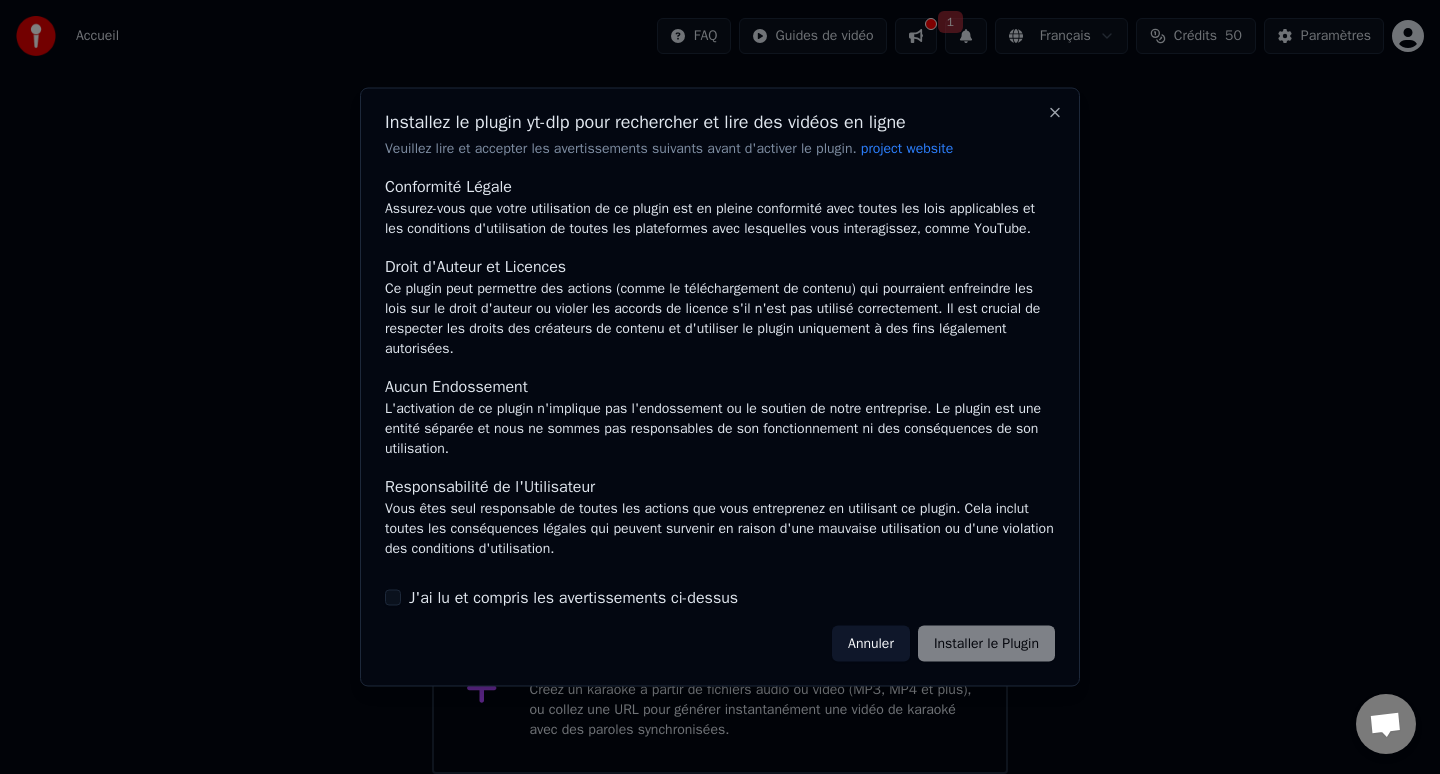 click on "Annuler" at bounding box center [871, 643] 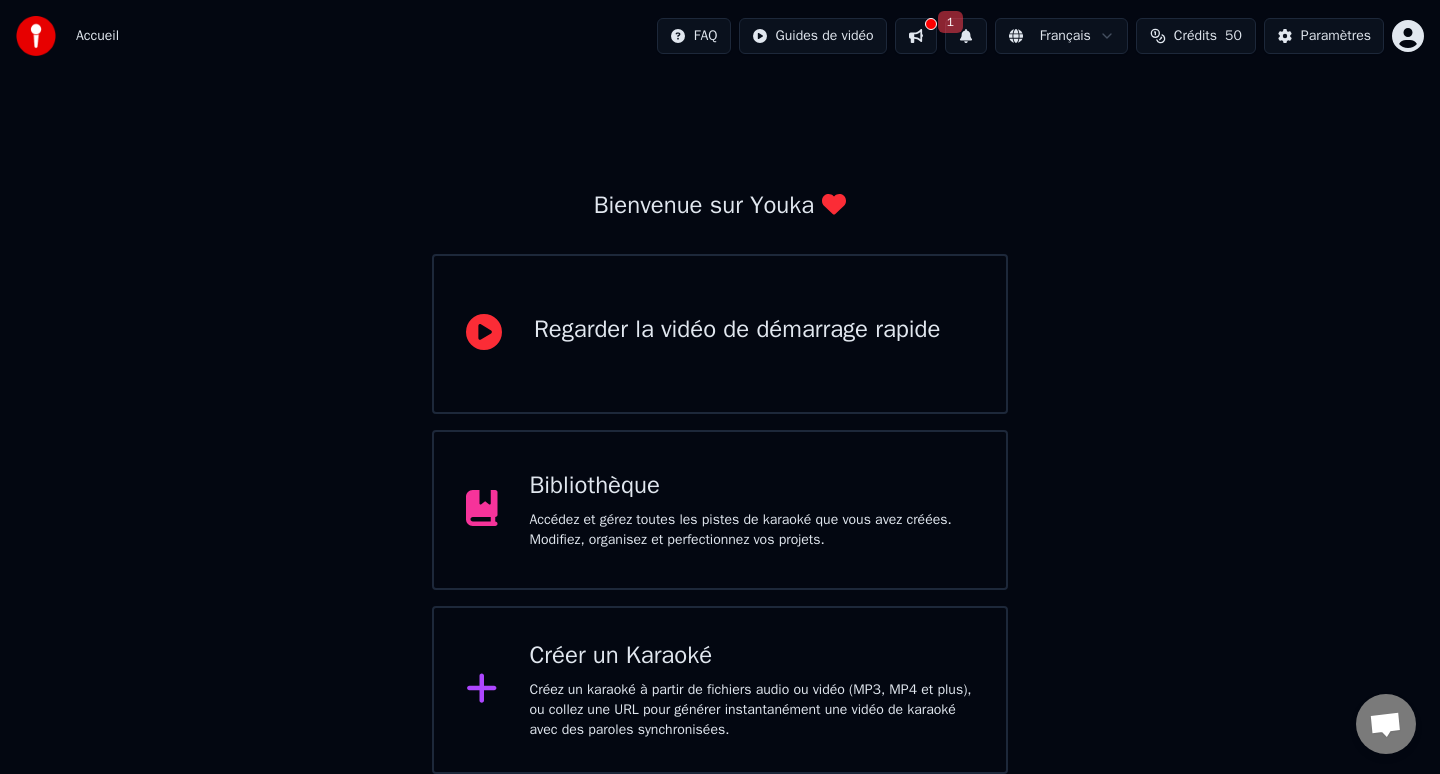 click at bounding box center [42, 36] 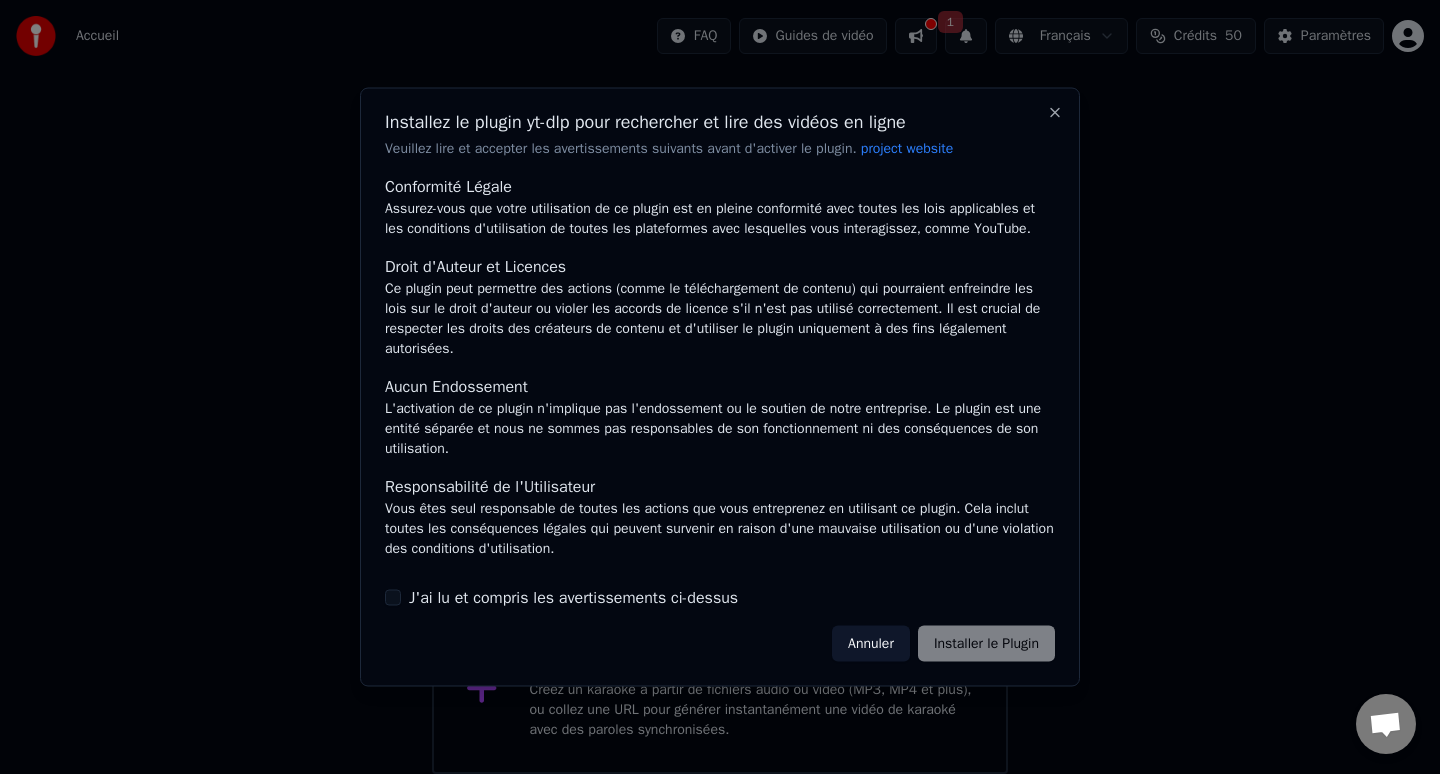 click on "Installez le plugin yt-dlp pour rechercher et lire des vidéos en ligne Veuillez lire et accepter les avertissements suivants avant d'activer le plugin.   project website Conformité Légale Assurez-vous que votre utilisation de ce plugin est en pleine conformité avec toutes les lois applicables et les conditions d'utilisation de toutes les plateformes avec lesquelles vous interagissez, comme YouTube. Droit d'Auteur et Licences Ce plugin peut permettre des actions (comme le téléchargement de contenu) qui pourraient enfreindre les lois sur le droit d'auteur ou violer les accords de licence s'il n'est pas utilisé correctement. Il est crucial de respecter les droits des créateurs de contenu et d'utiliser le plugin uniquement à des fins légalement autorisées. Aucun Endossement L'activation de ce plugin n'implique pas l'endossement ou le soutien de notre entreprise. Le plugin est une entité séparée et nous ne sommes pas responsables de son fonctionnement ni des conséquences de son utilisation. Annuler" at bounding box center [720, 387] 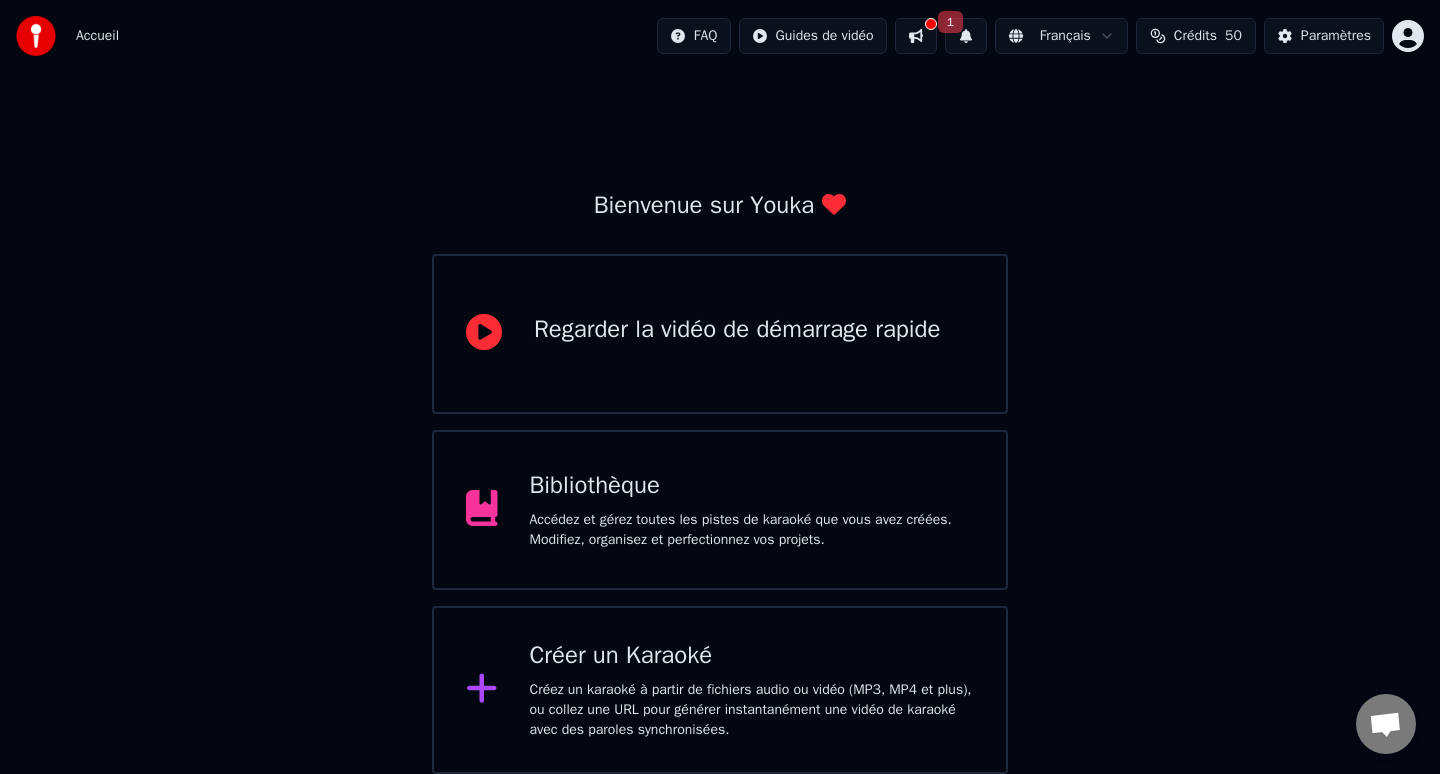 click on "Créer un Karaoké" at bounding box center (752, 656) 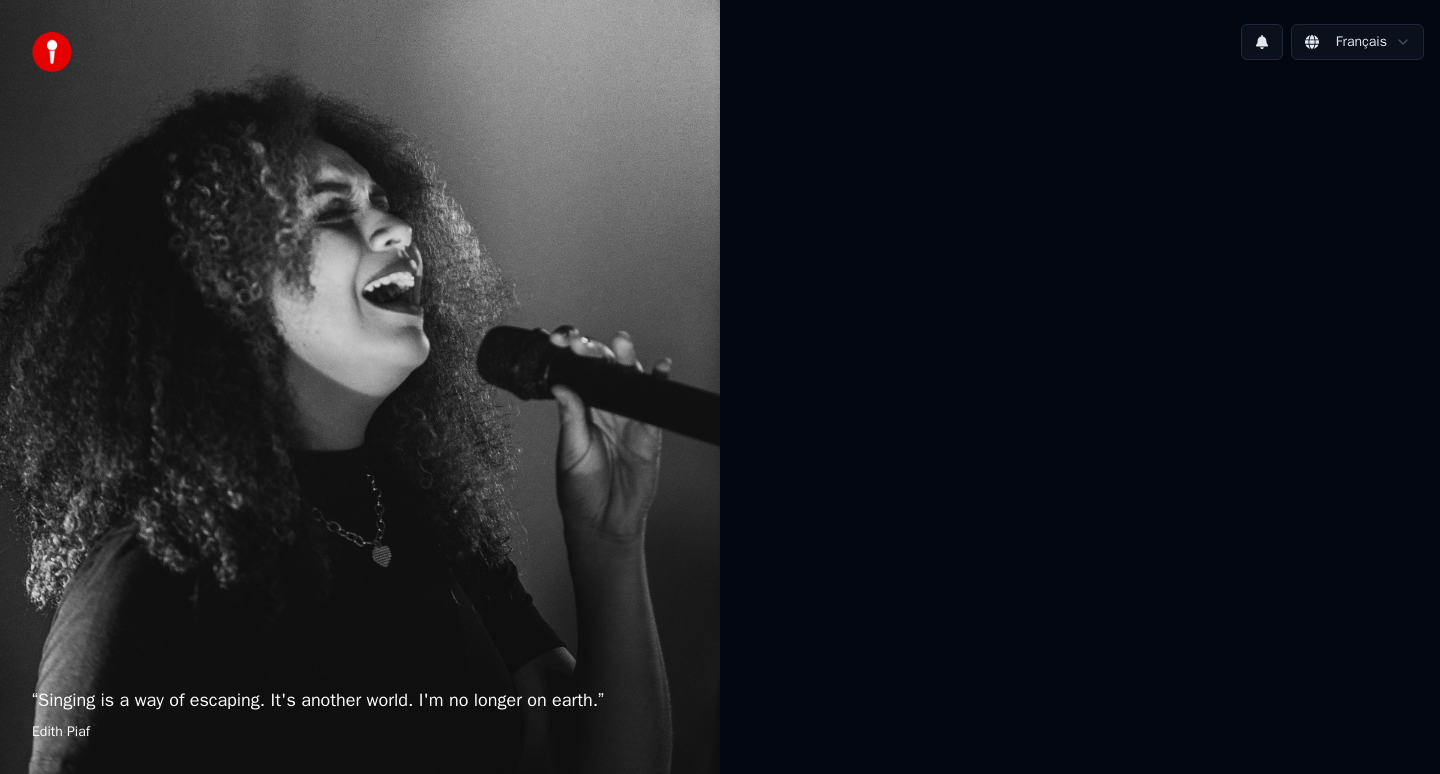 scroll, scrollTop: 0, scrollLeft: 0, axis: both 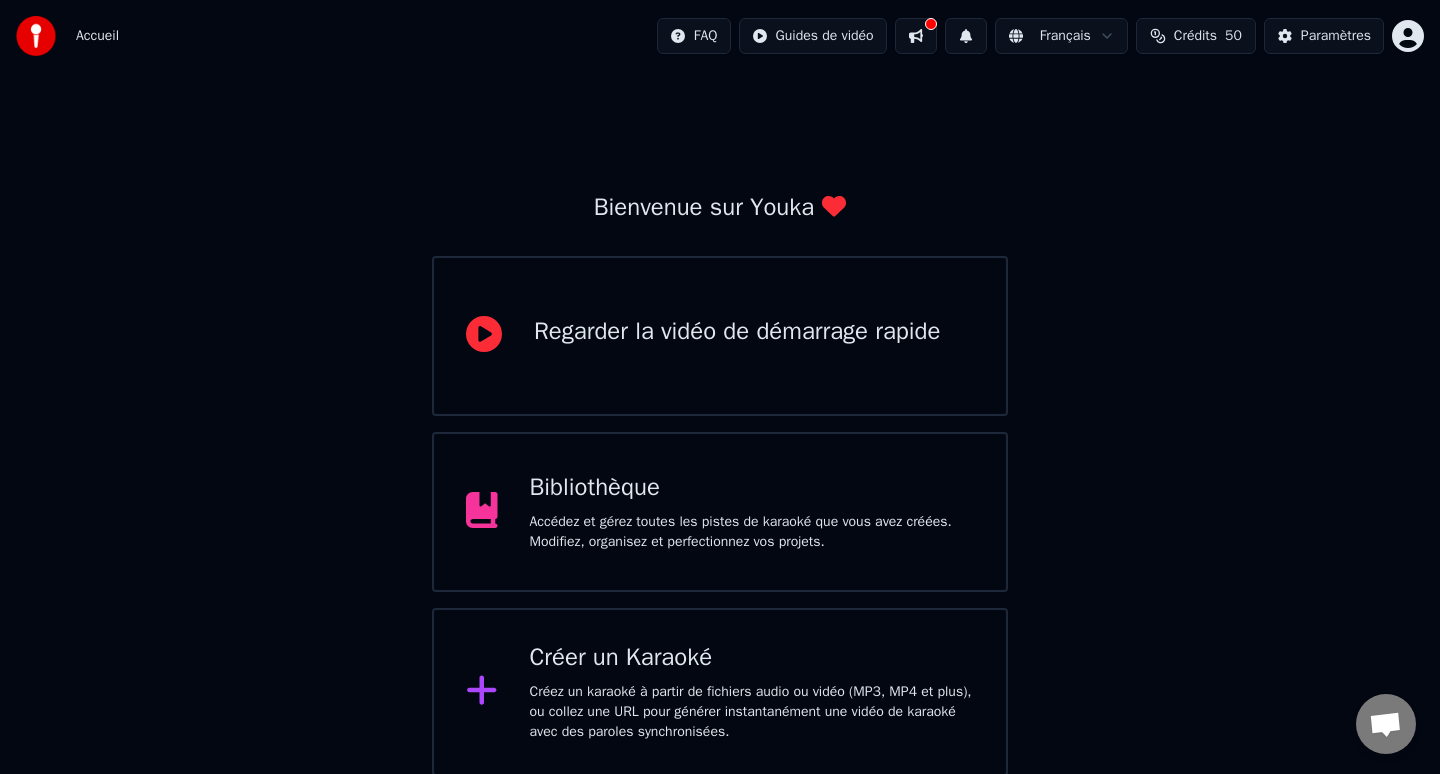 click on "Créer un Karaoké" at bounding box center (752, 658) 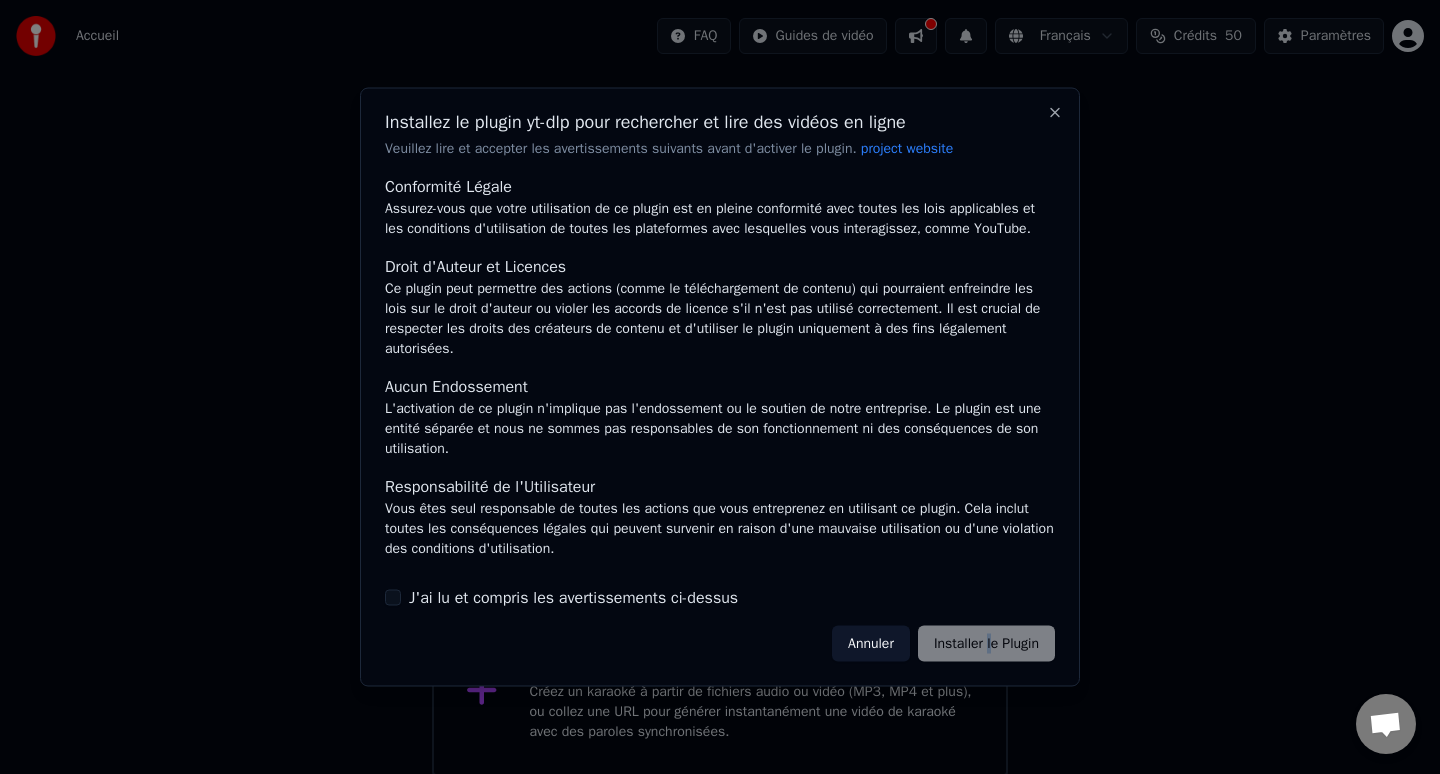 click on "Annuler Installer le Plugin" at bounding box center [943, 643] 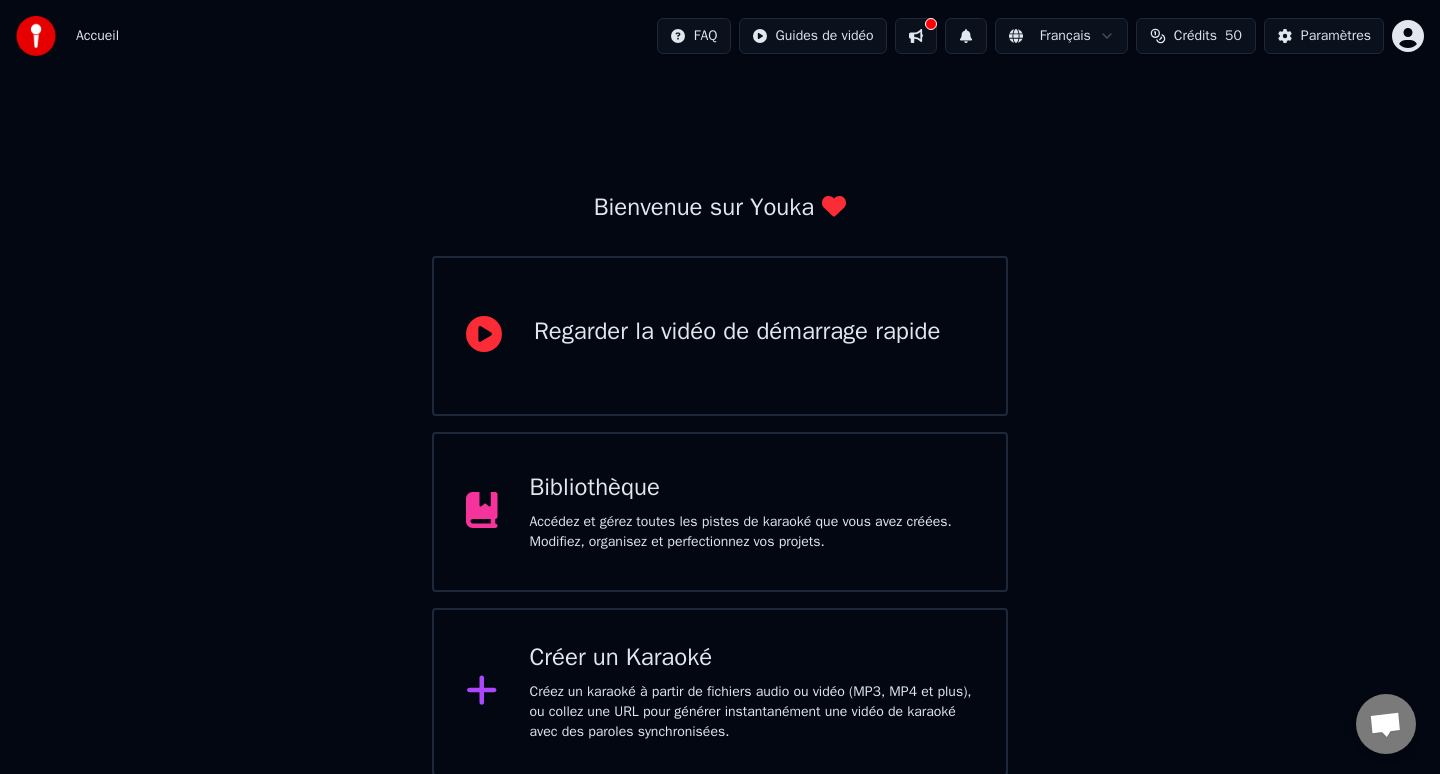 click on "Créer un Karaoké" at bounding box center [752, 658] 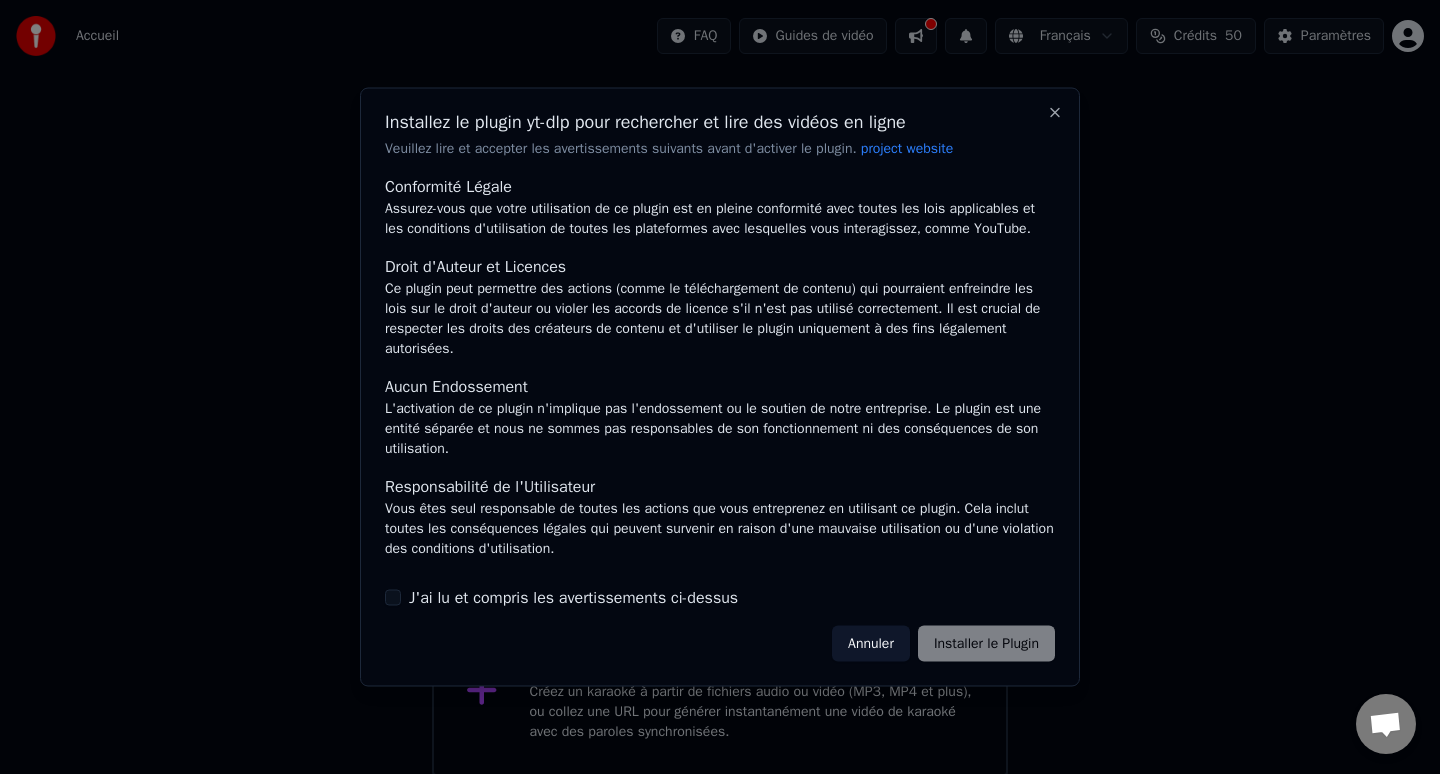click on "project website" at bounding box center [907, 148] 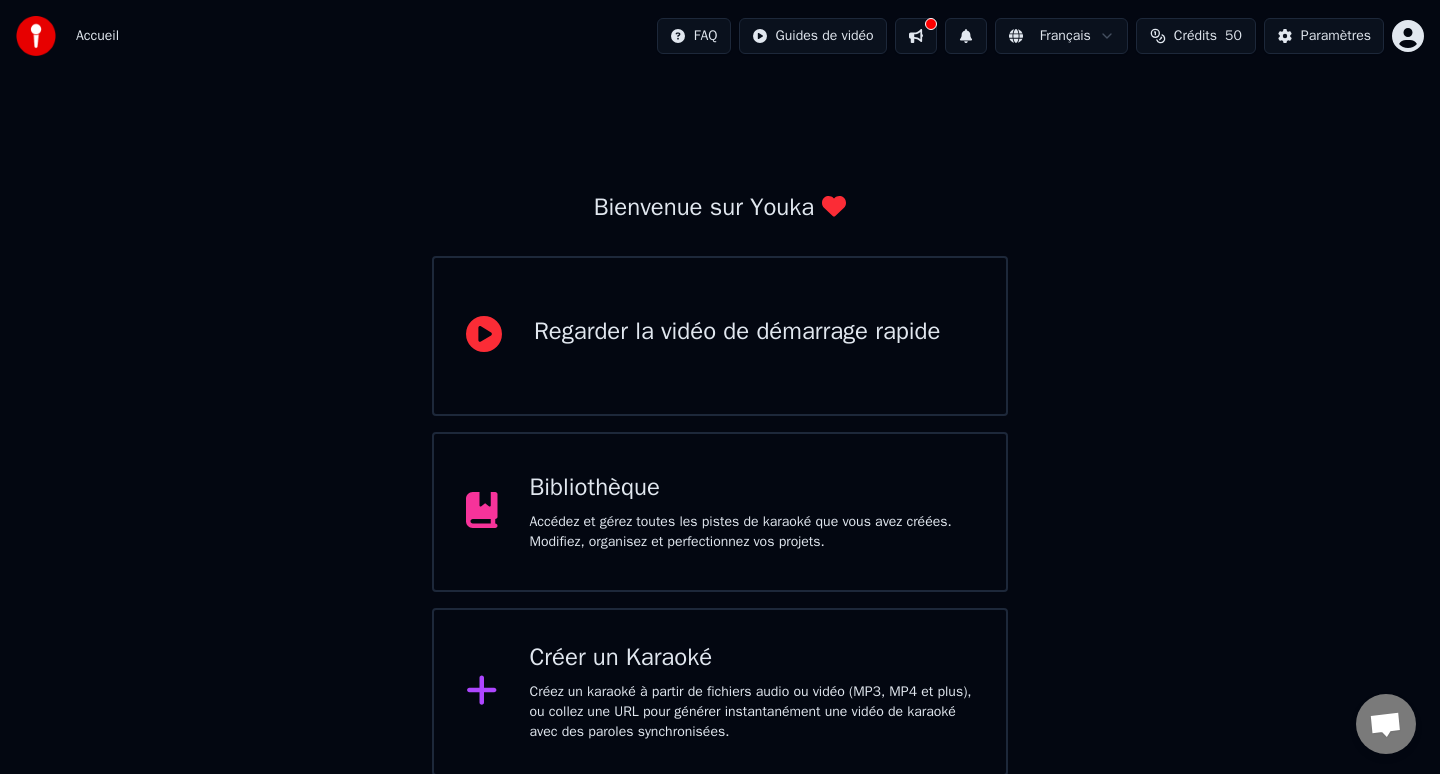 scroll, scrollTop: 2, scrollLeft: 0, axis: vertical 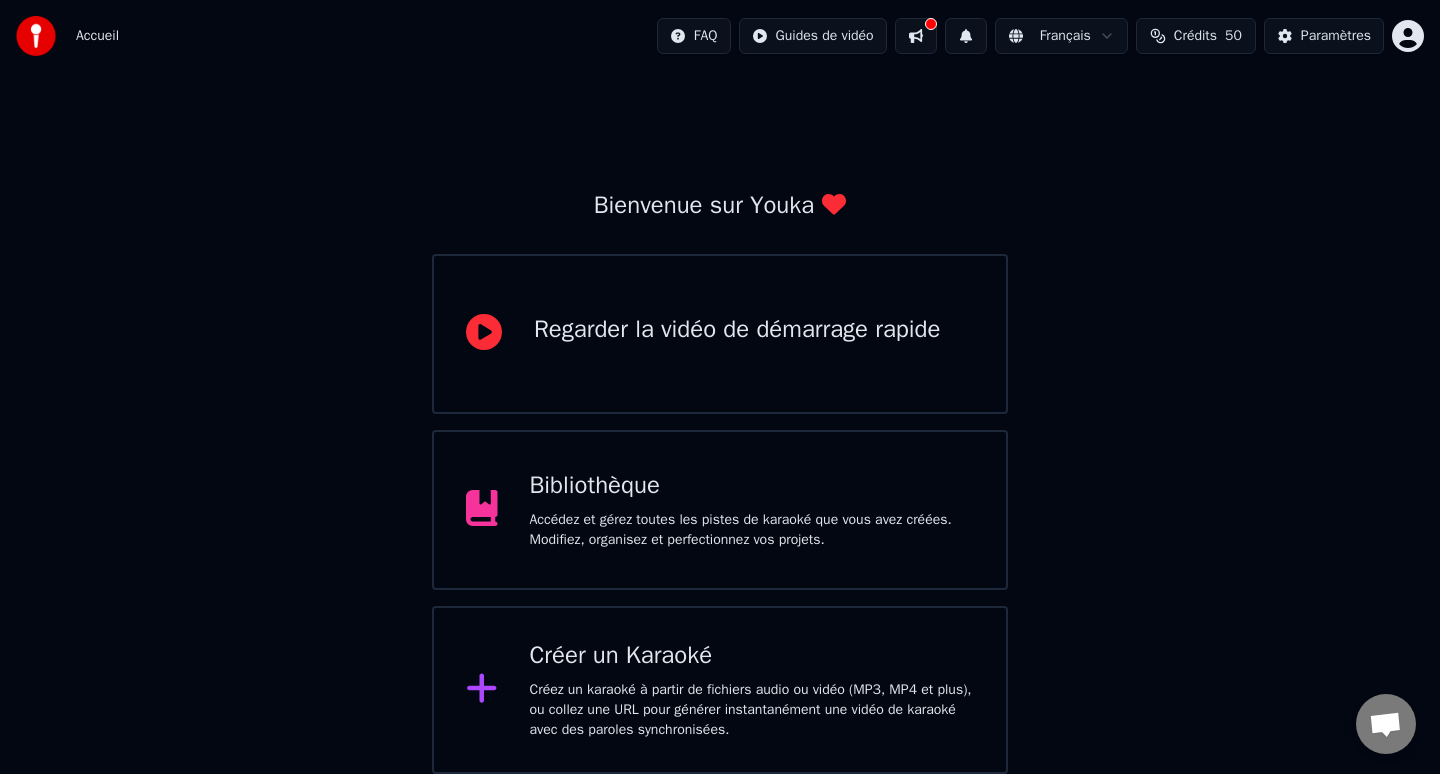 click at bounding box center [916, 36] 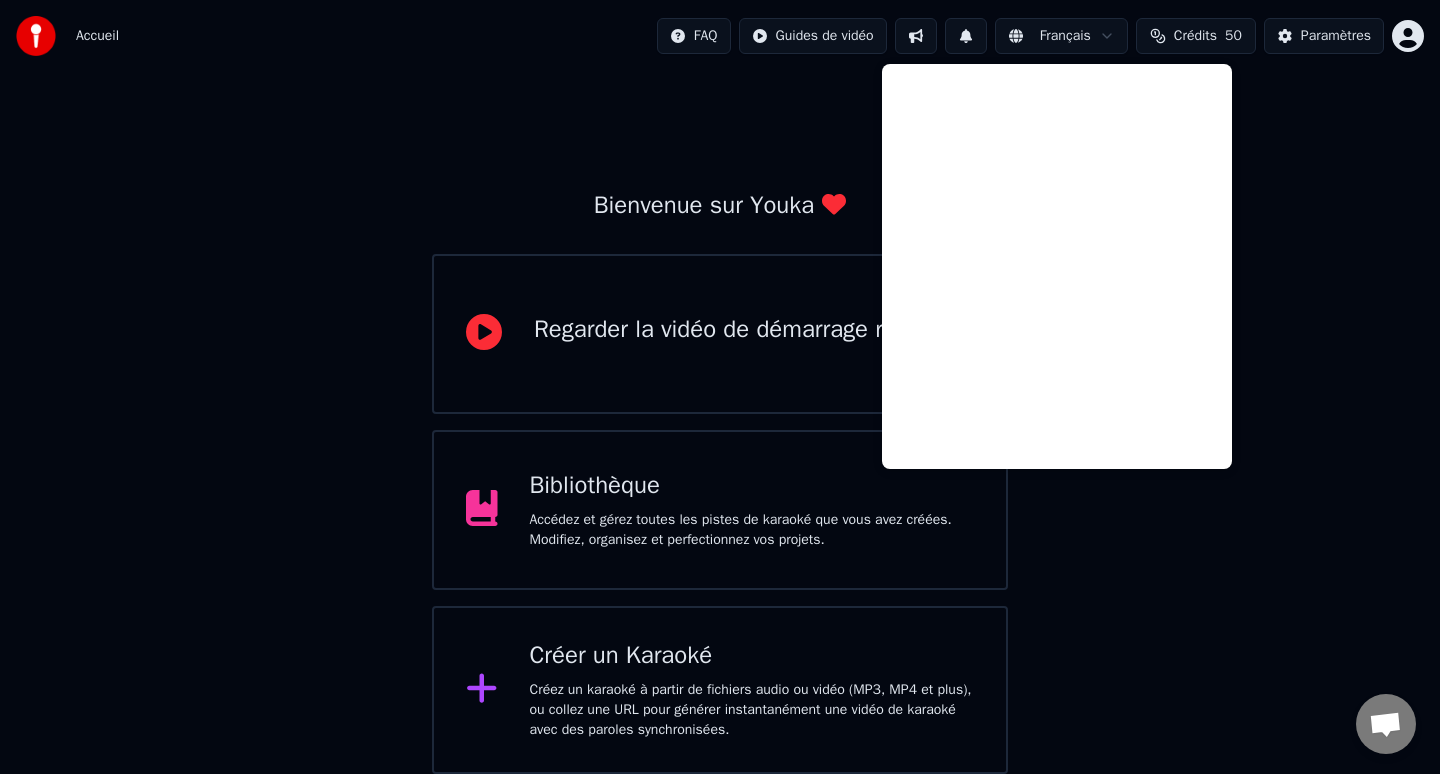 click on "Accueil FAQ Guides de vidéo Français Crédits 50 Paramètres Bienvenue sur Youka Regarder la vidéo de démarrage rapide Bibliothèque Accédez et gérez toutes les pistes de karaoké que vous avez créées. Modifiez, organisez et perfectionnez vos projets. Créer un Karaoké Créez un karaoké à partir de fichiers audio ou vidéo (MP3, MP4 et plus), ou collez une URL pour générer instantanément une vidéo de karaoké avec des paroles synchronisées." at bounding box center (720, 386) 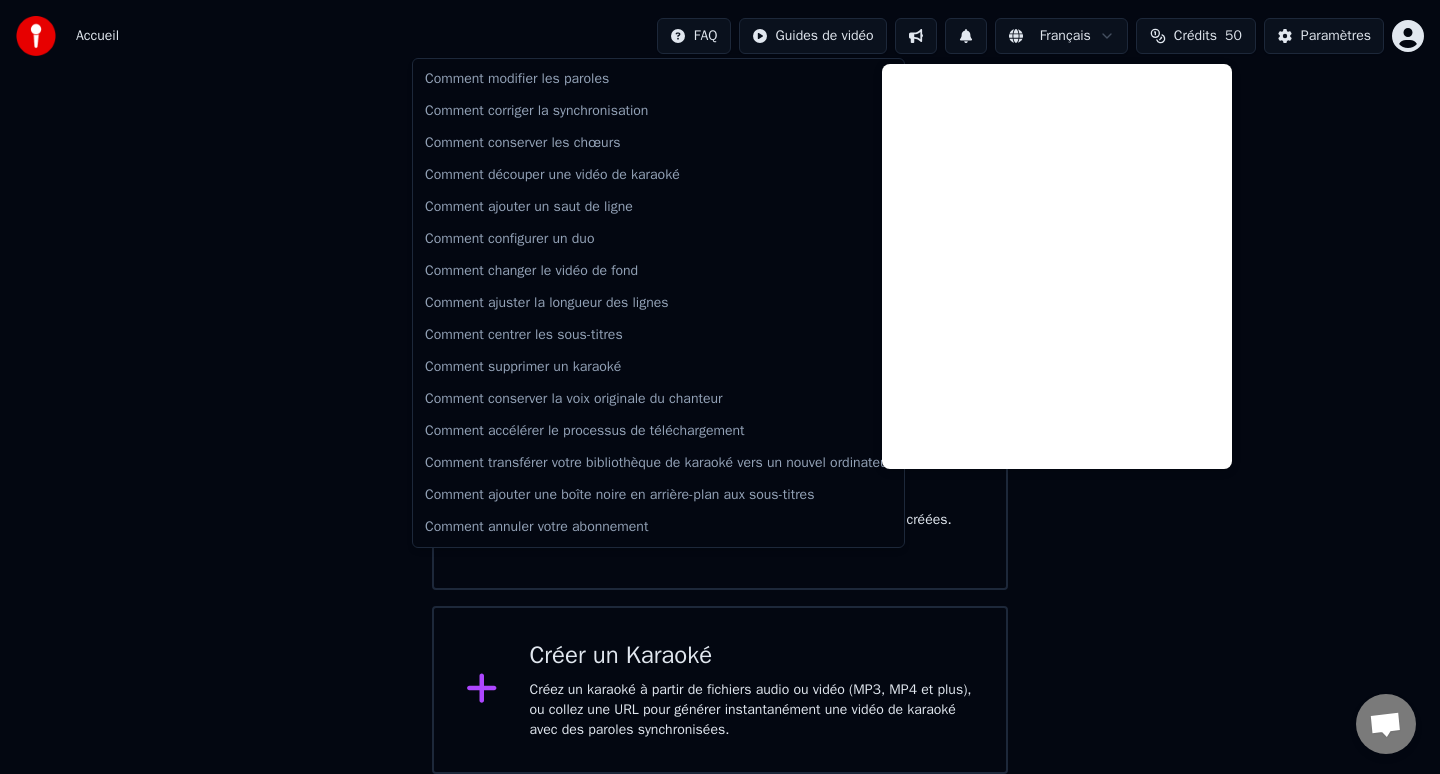 click on "Accueil FAQ Guides de vidéo Français Crédits 50 Paramètres Bienvenue sur Youka Regarder la vidéo de démarrage rapide Bibliothèque Accédez et gérez toutes les pistes de karaoké que vous avez créées. Modifiez, organisez et perfectionnez vos projets. Créer un Karaoké Créez un karaoké à partir de fichiers audio ou vidéo (MP3, MP4 et plus), ou collez une URL pour générer instantanément une vidéo de karaoké avec des paroles synchronisées. Comment modifier les paroles Comment corriger la synchronisation Comment conserver les chœurs Comment découper une vidéo de karaoké Comment ajouter un saut de ligne Comment configurer un duo Comment changer le vidéo de fond Comment ajuster la longueur des lignes Comment centrer les sous-titres Comment supprimer un karaoké Comment conserver la voix originale du chanteur Comment accélérer le processus de téléchargement Comment transférer votre bibliothèque de karaoké vers un nouvel ordinateur Comment annuler votre abonnement" at bounding box center [720, 386] 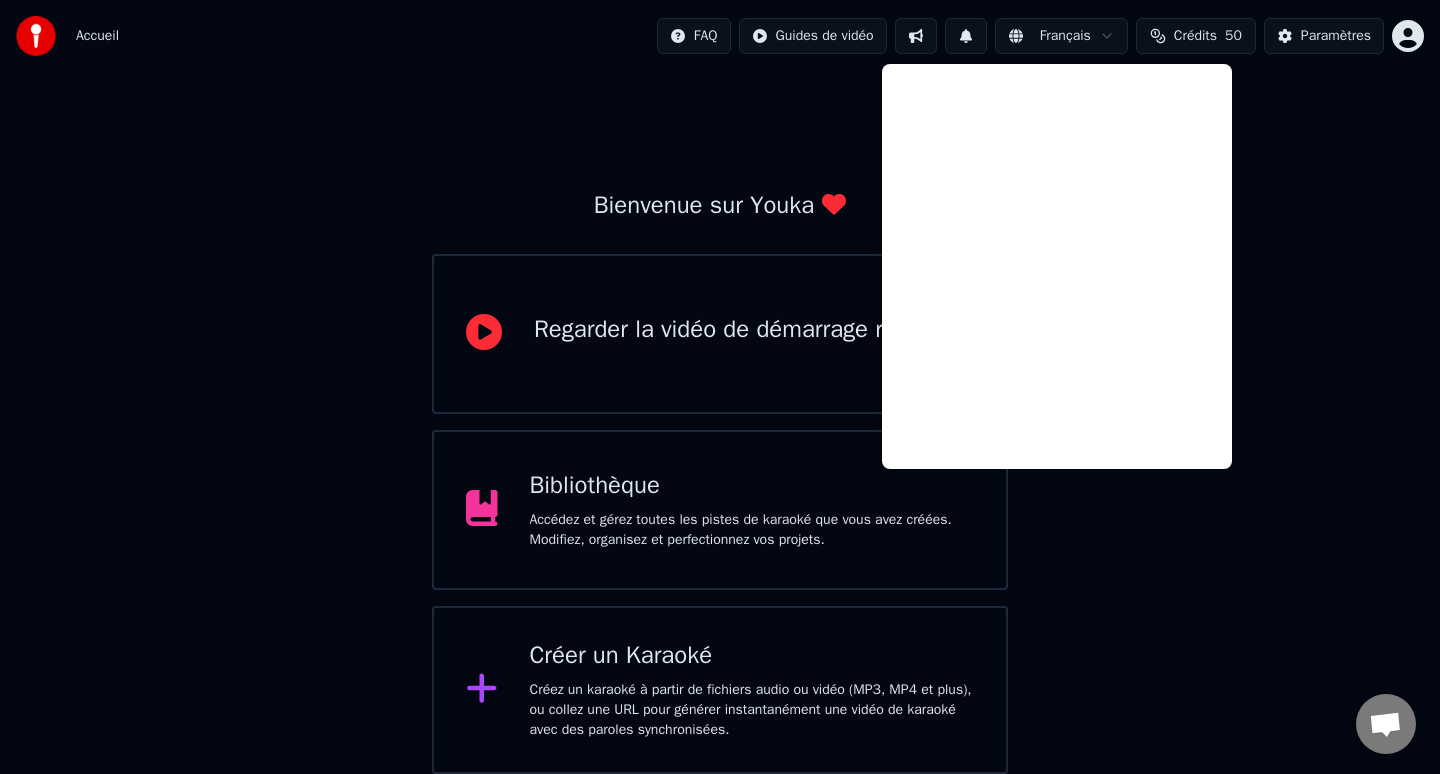 click on "Accueil" at bounding box center (97, 36) 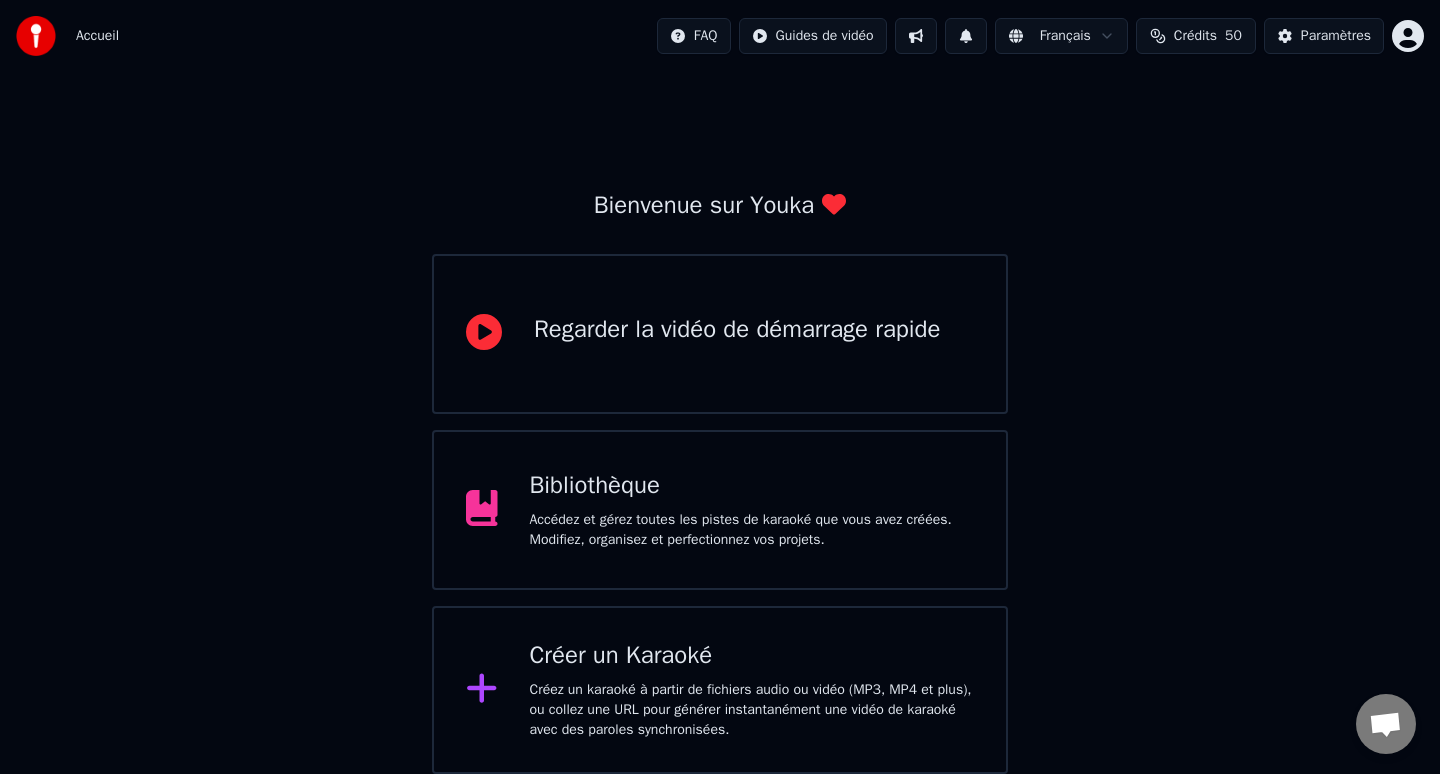 click on "Accueil" at bounding box center (97, 36) 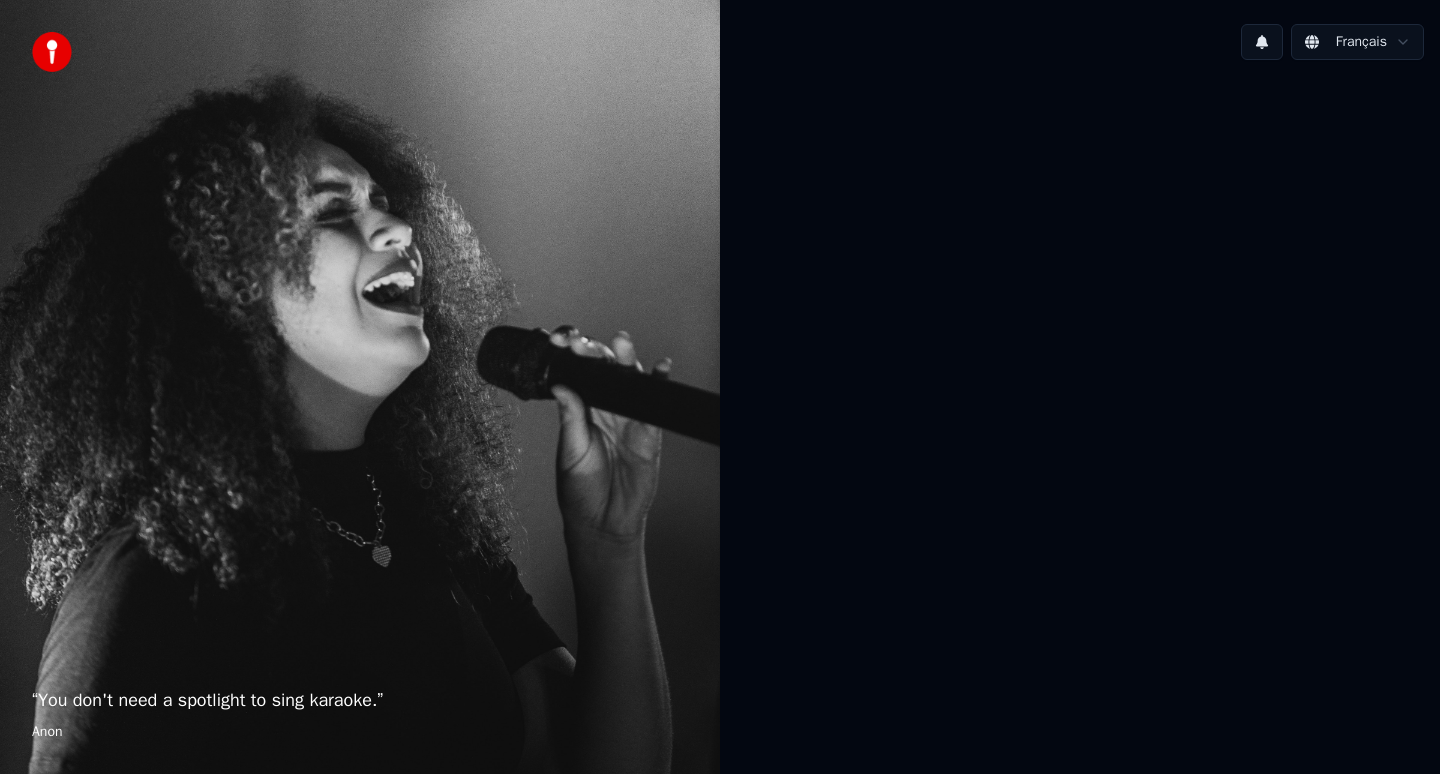scroll, scrollTop: 0, scrollLeft: 0, axis: both 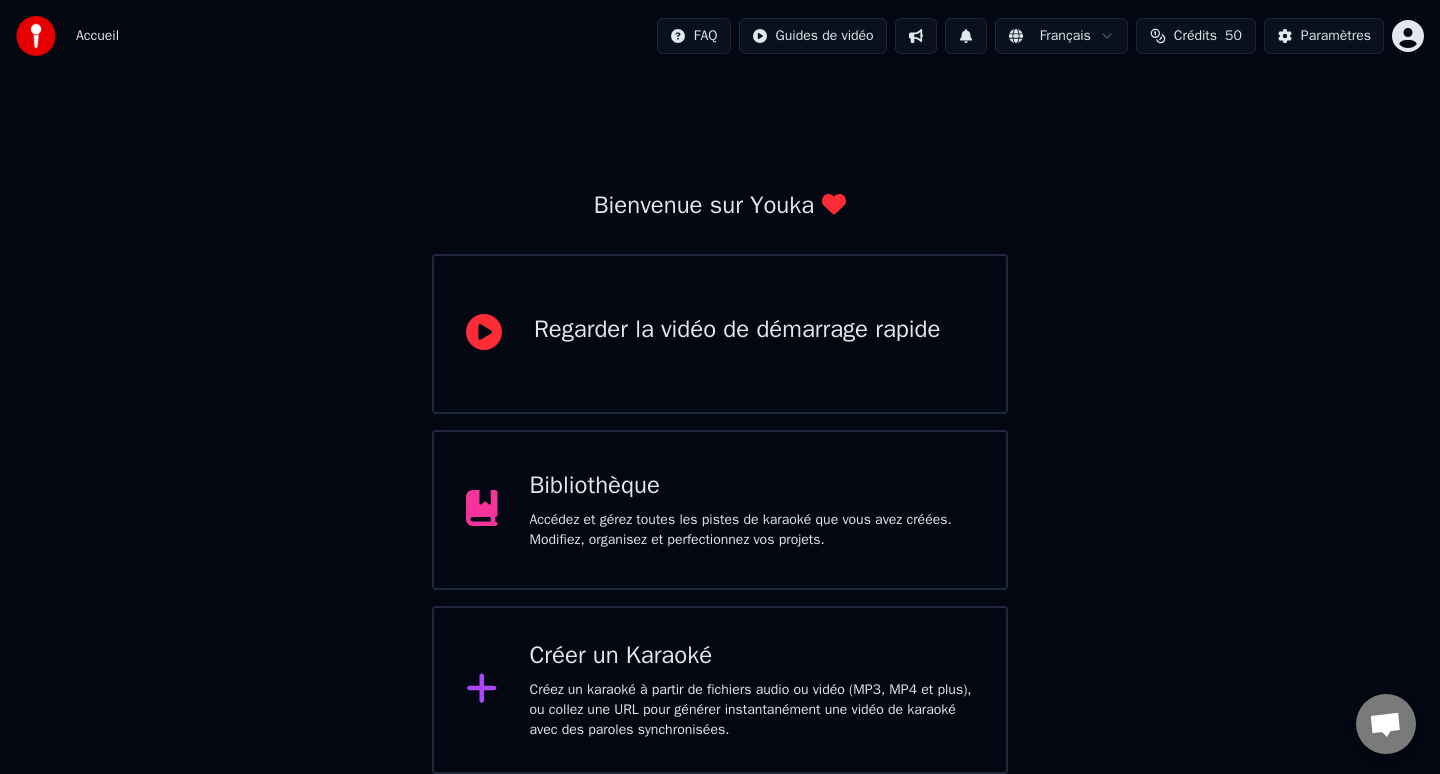 click on "Accédez et gérez toutes les pistes de karaoké que vous avez créées. Modifiez, organisez et perfectionnez vos projets." at bounding box center (752, 530) 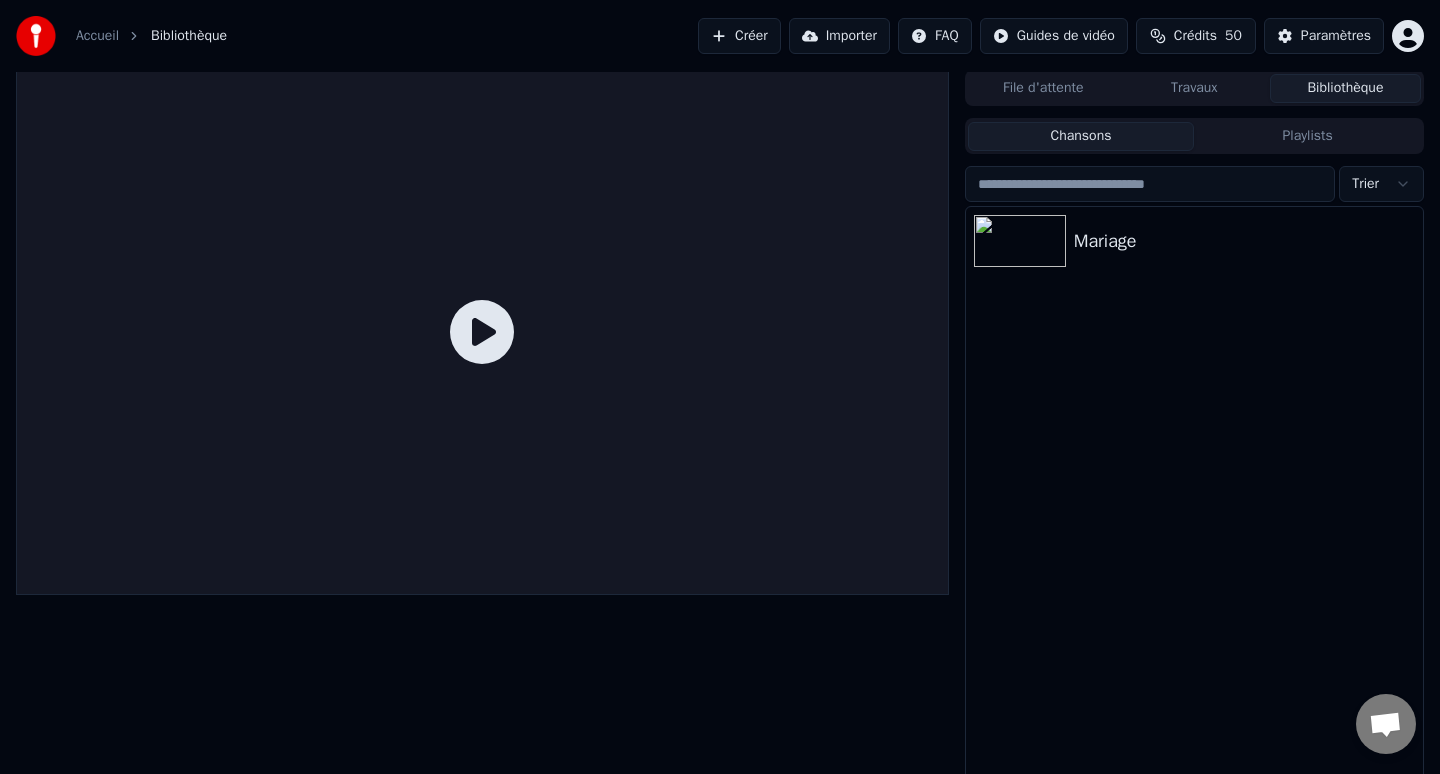 click on "Importer" at bounding box center (839, 36) 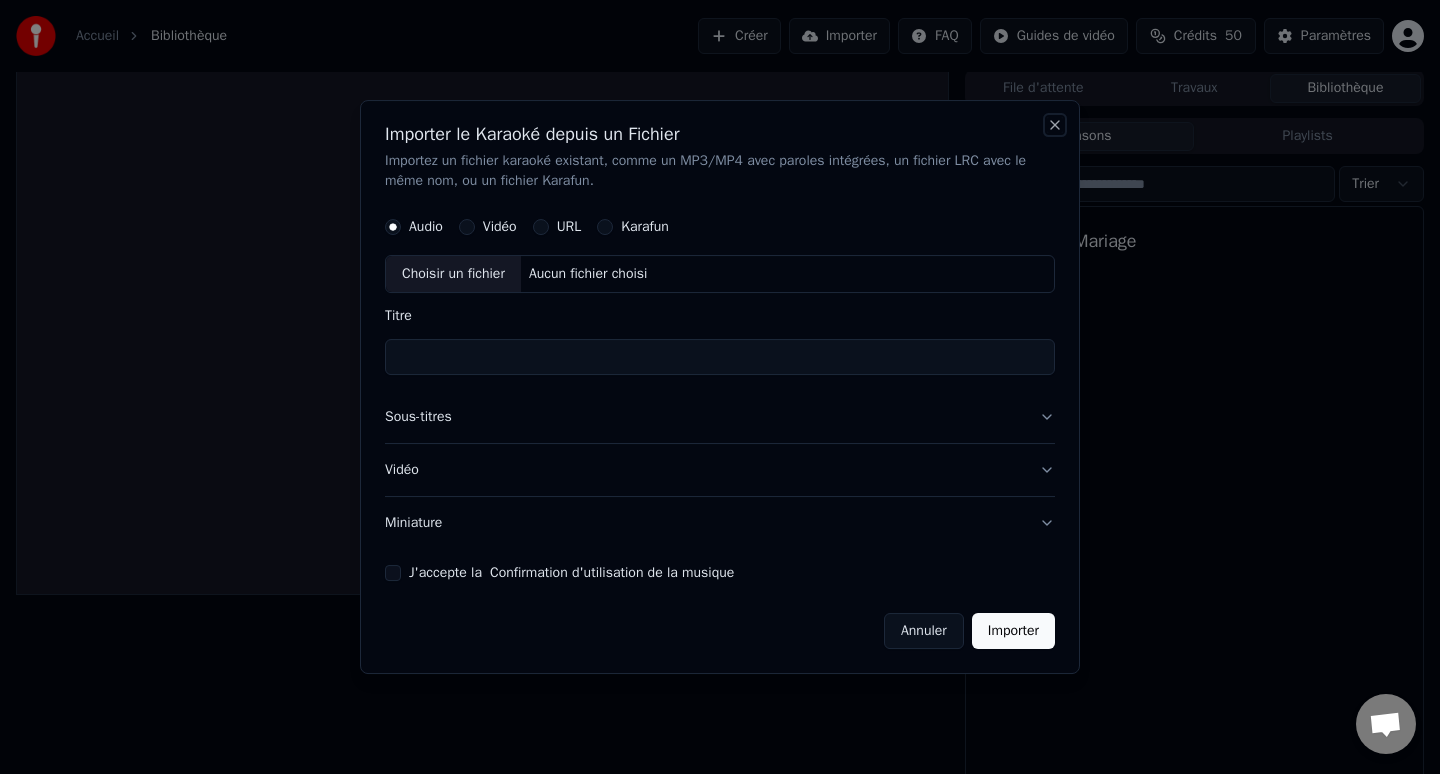 click on "Close" at bounding box center [1055, 125] 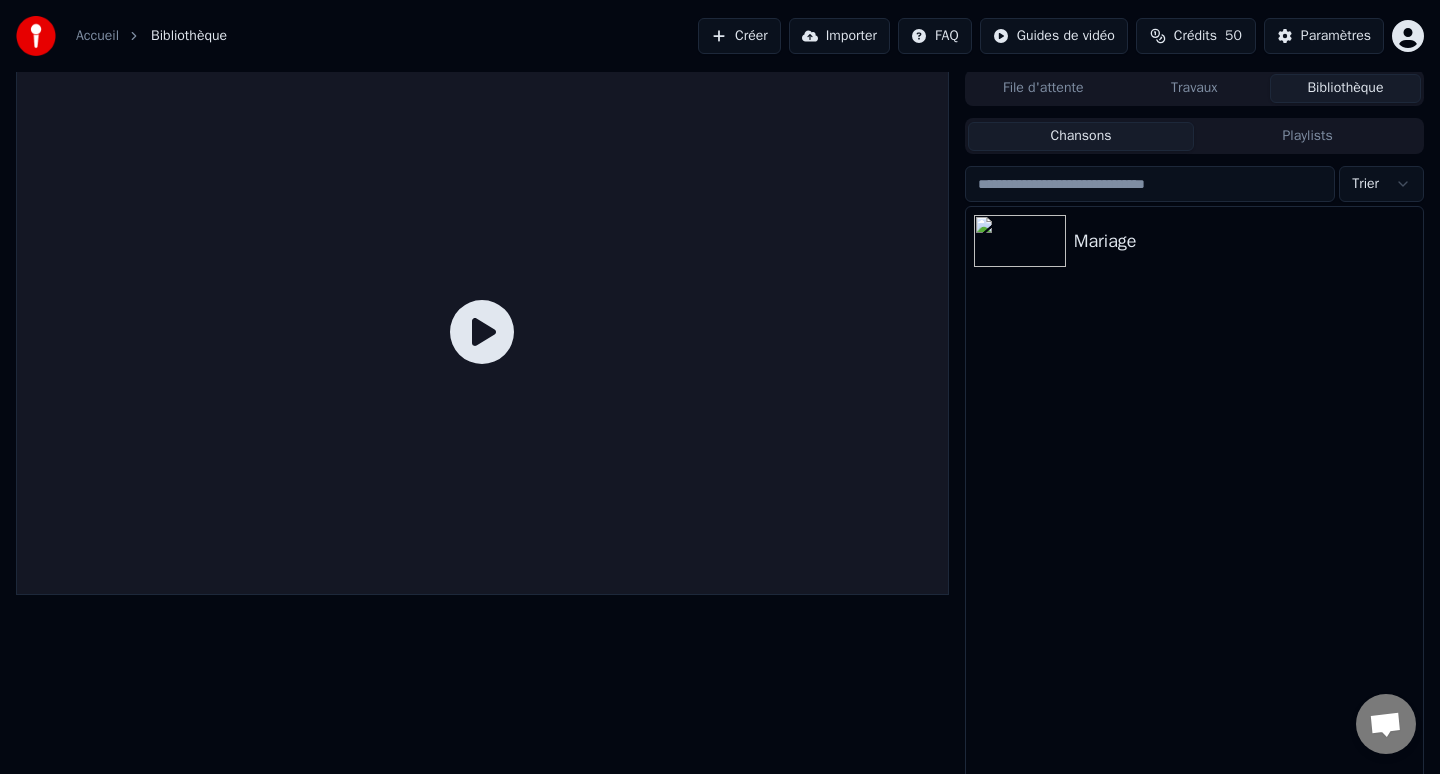click on "Accueil" at bounding box center (97, 36) 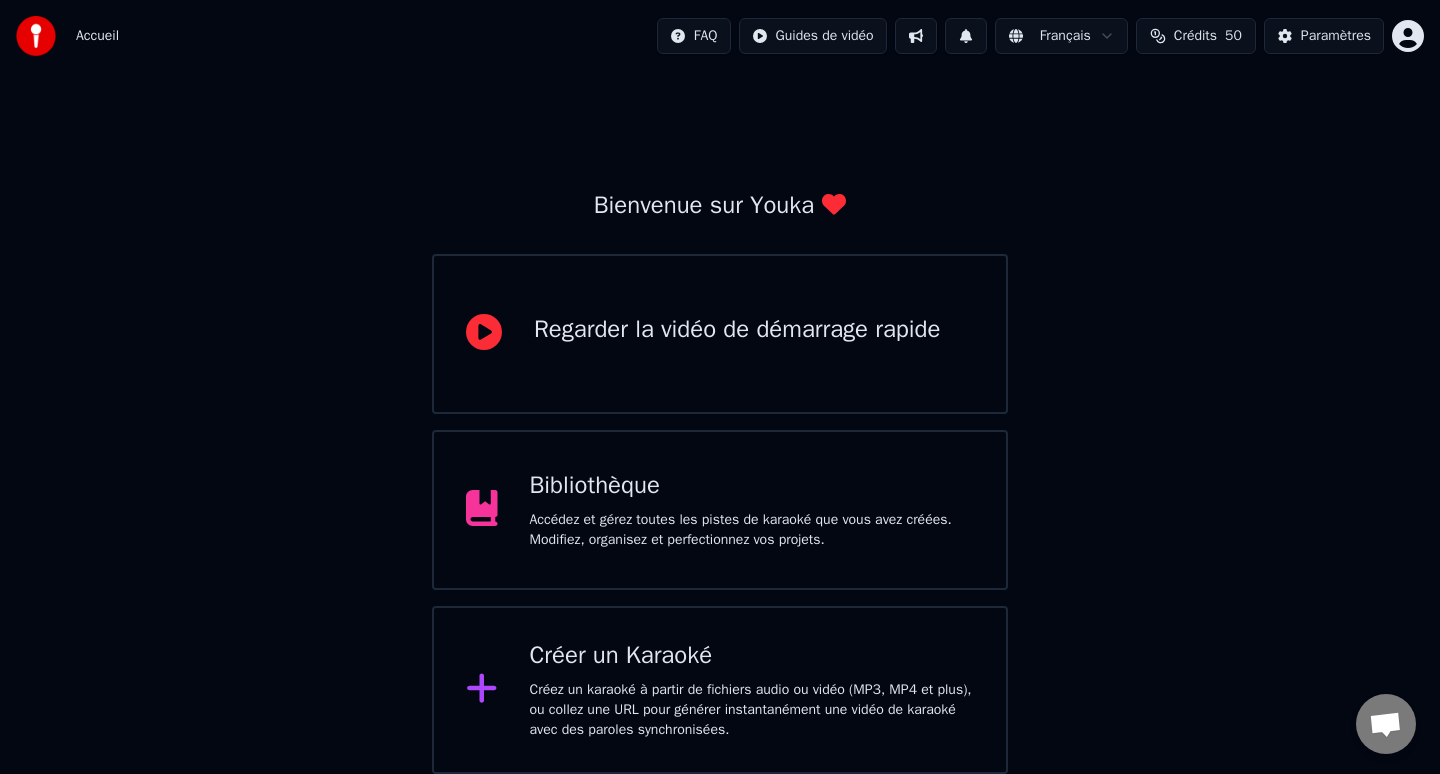 click on "Créer un Karaoké Créez un karaoké à partir de fichiers audio ou vidéo (MP3, MP4 et plus), ou collez une URL pour générer instantanément une vidéo de karaoké avec des paroles synchronisées." at bounding box center [720, 690] 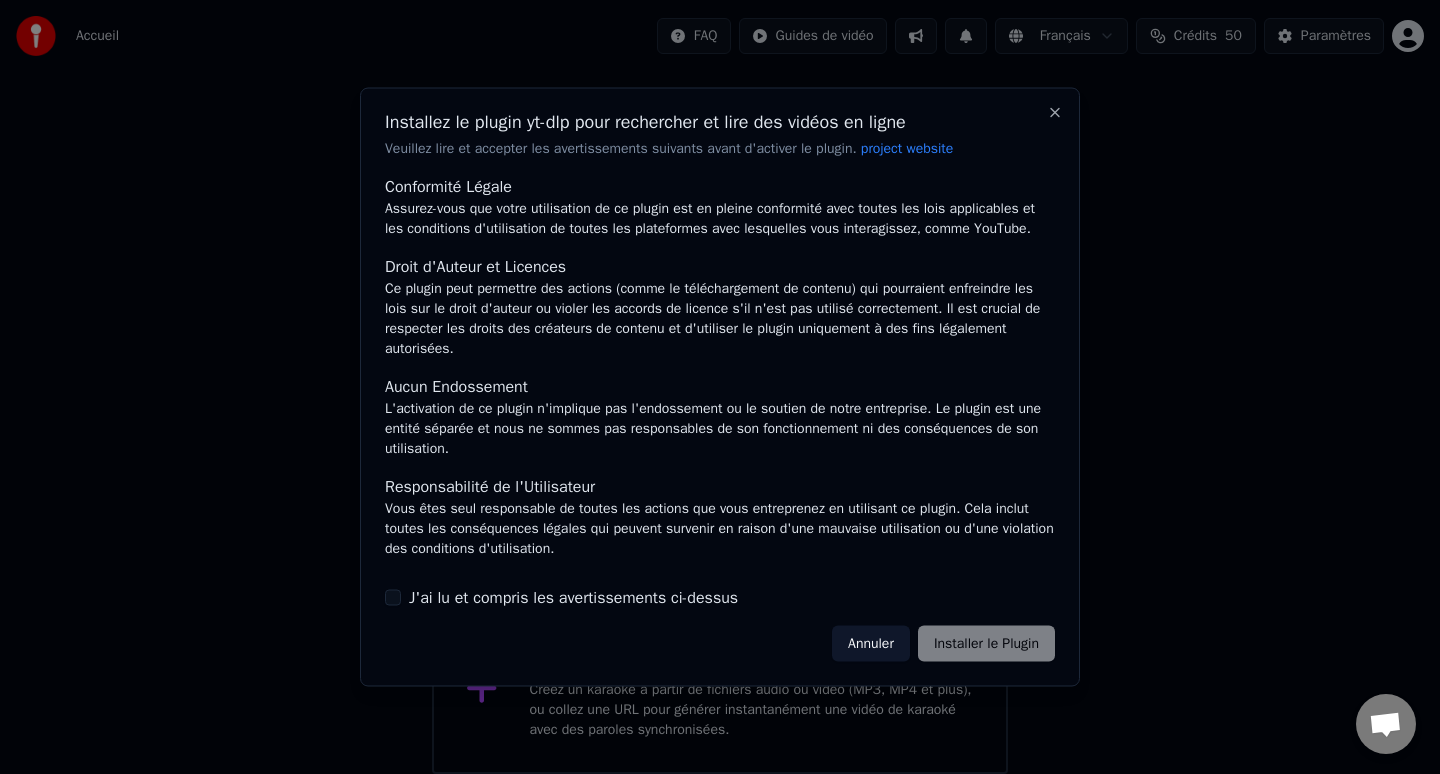 click on "Annuler" at bounding box center (871, 643) 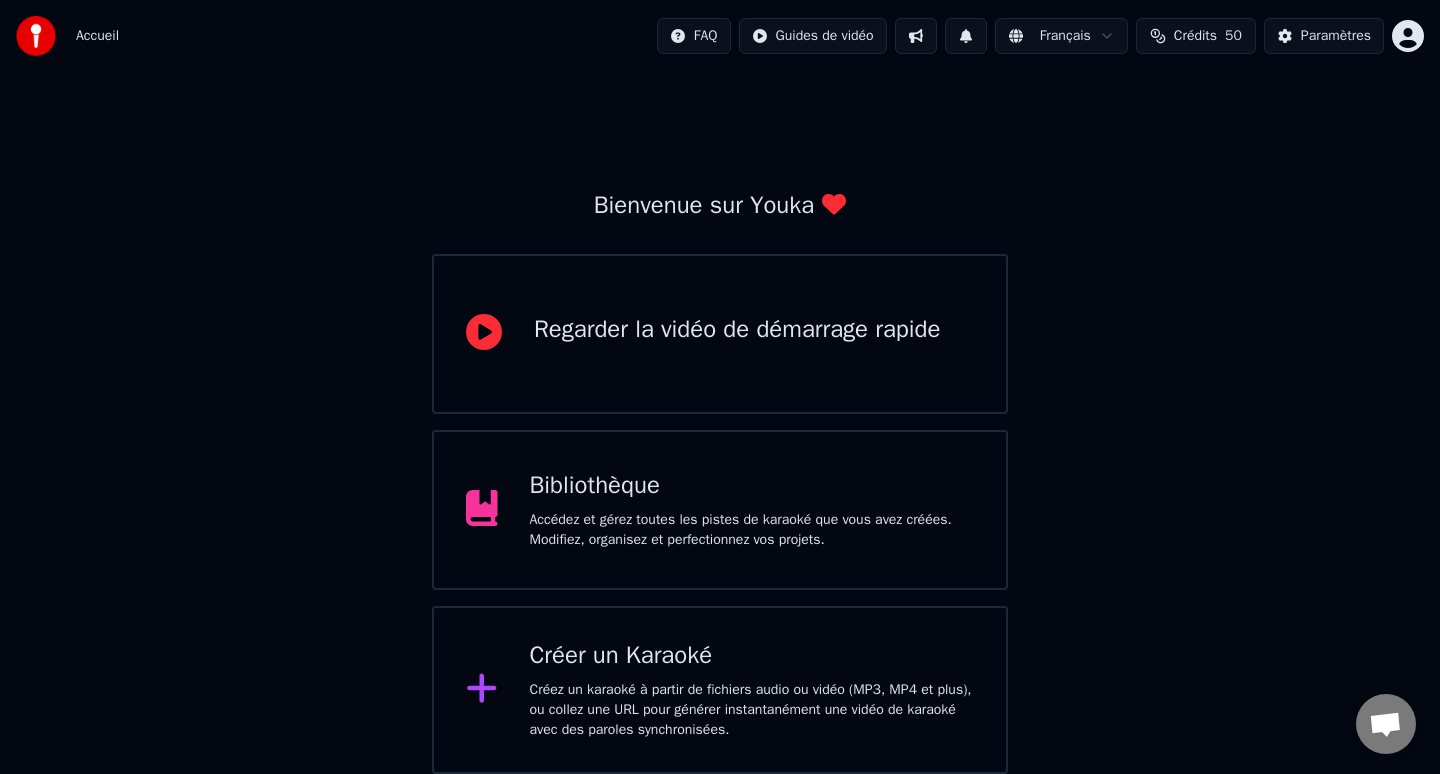 click on "Créer un Karaoké" at bounding box center (752, 656) 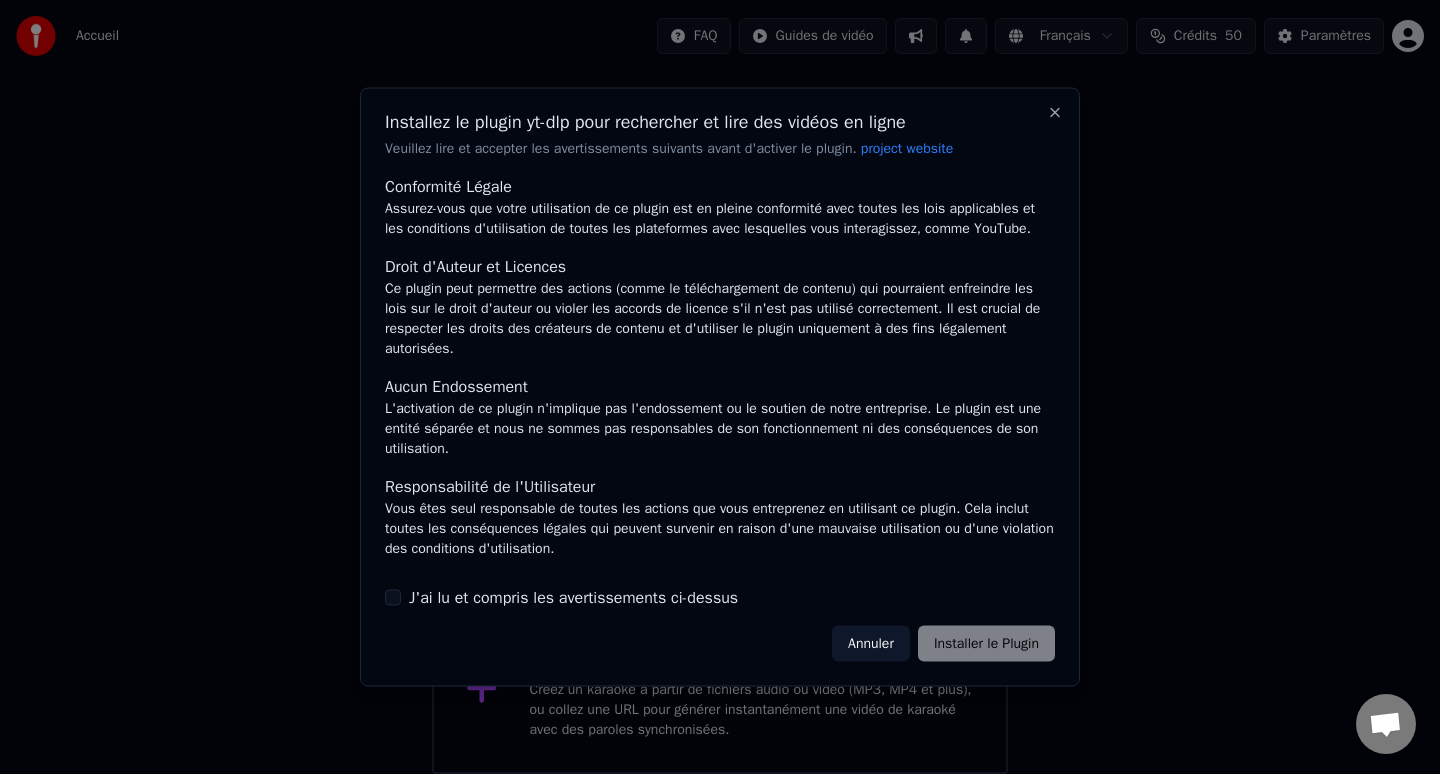 scroll, scrollTop: 177, scrollLeft: 0, axis: vertical 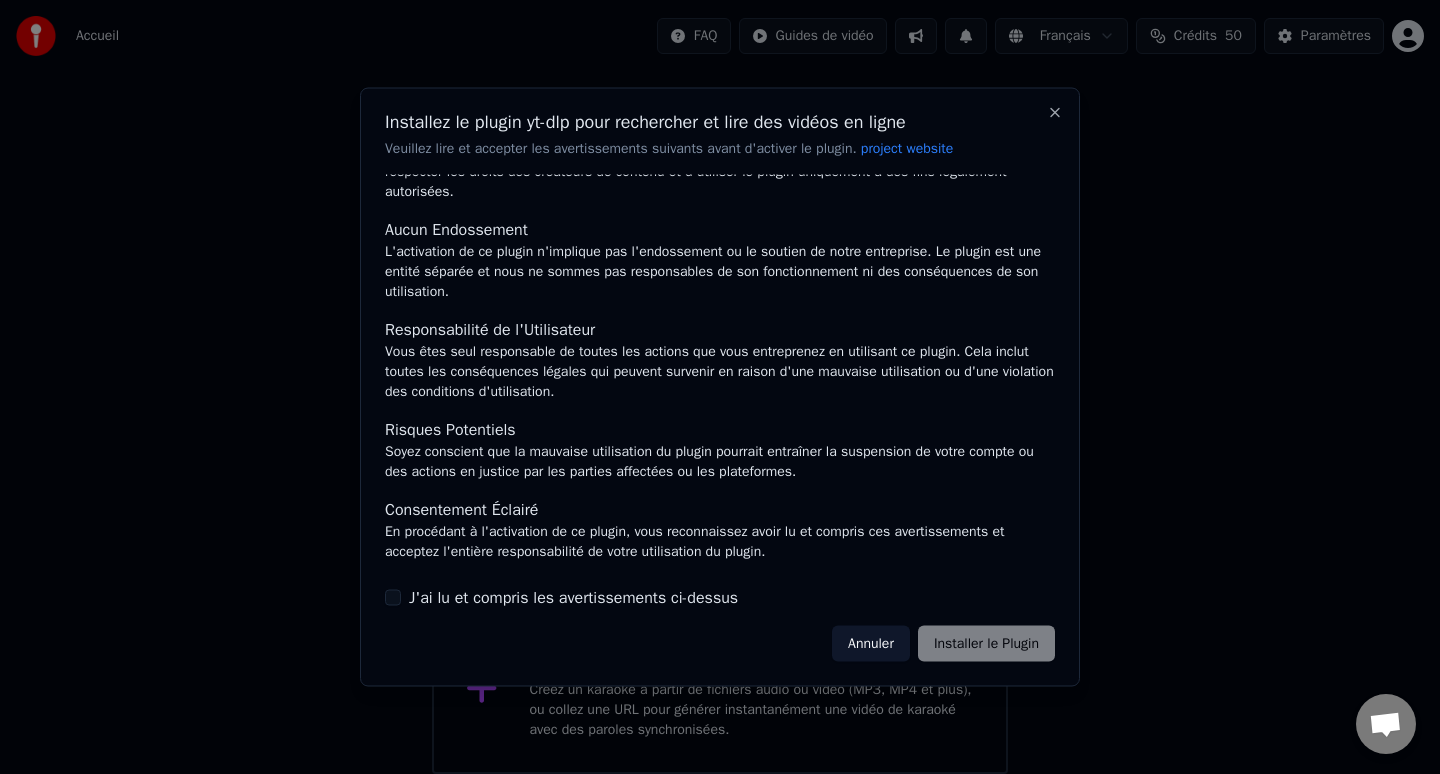 click on "Annuler Installer le Plugin" at bounding box center (943, 643) 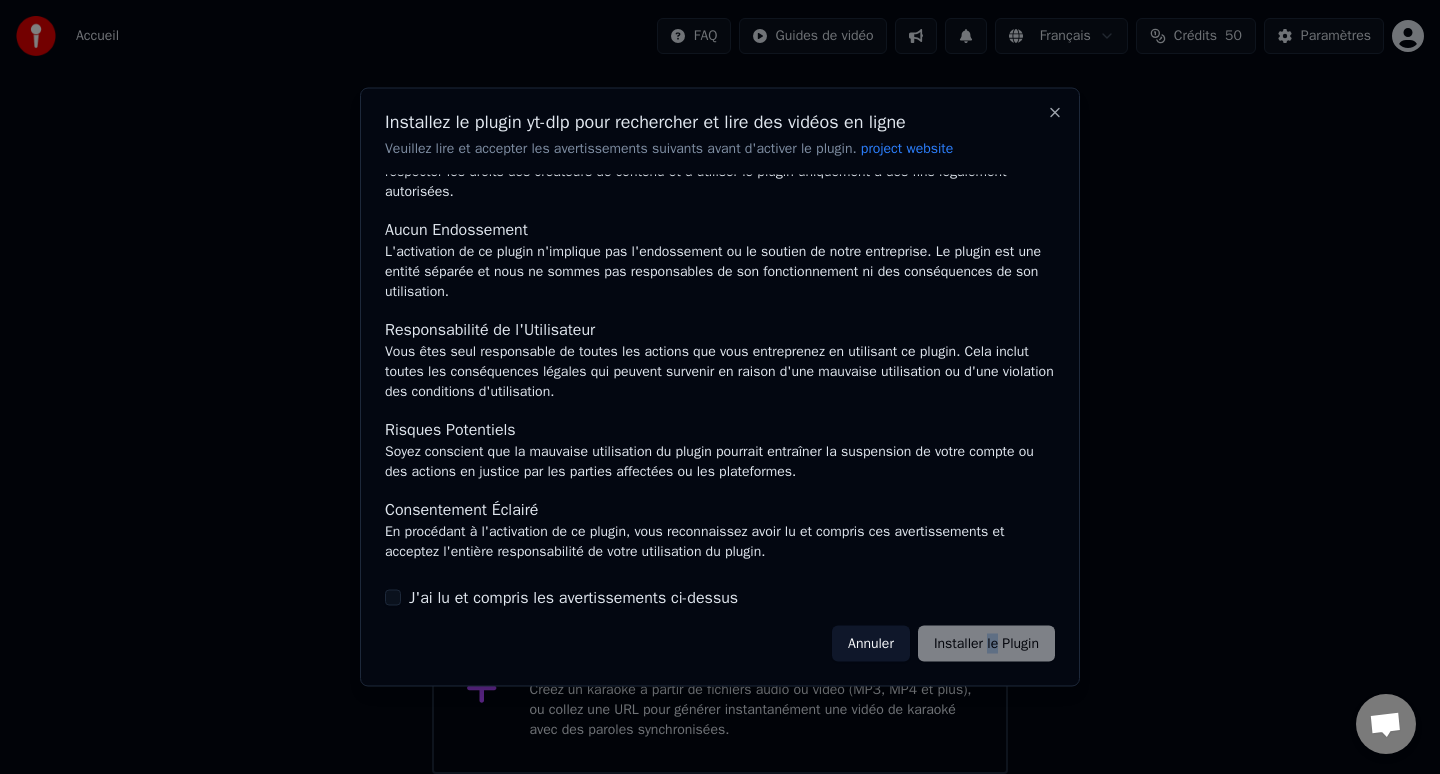 click on "J'ai lu et compris les avertissements ci-dessus" at bounding box center [393, 597] 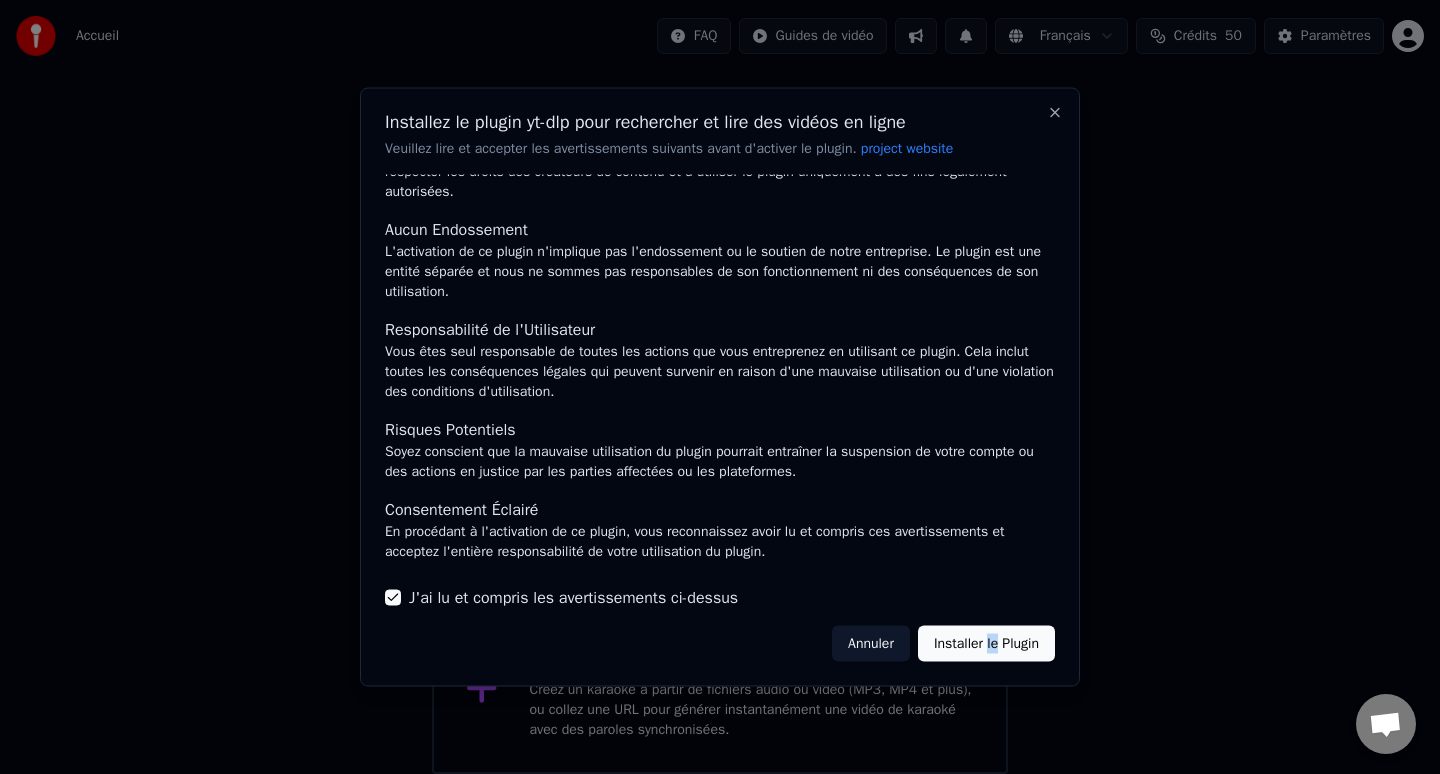 click on "Installer le Plugin" at bounding box center [986, 643] 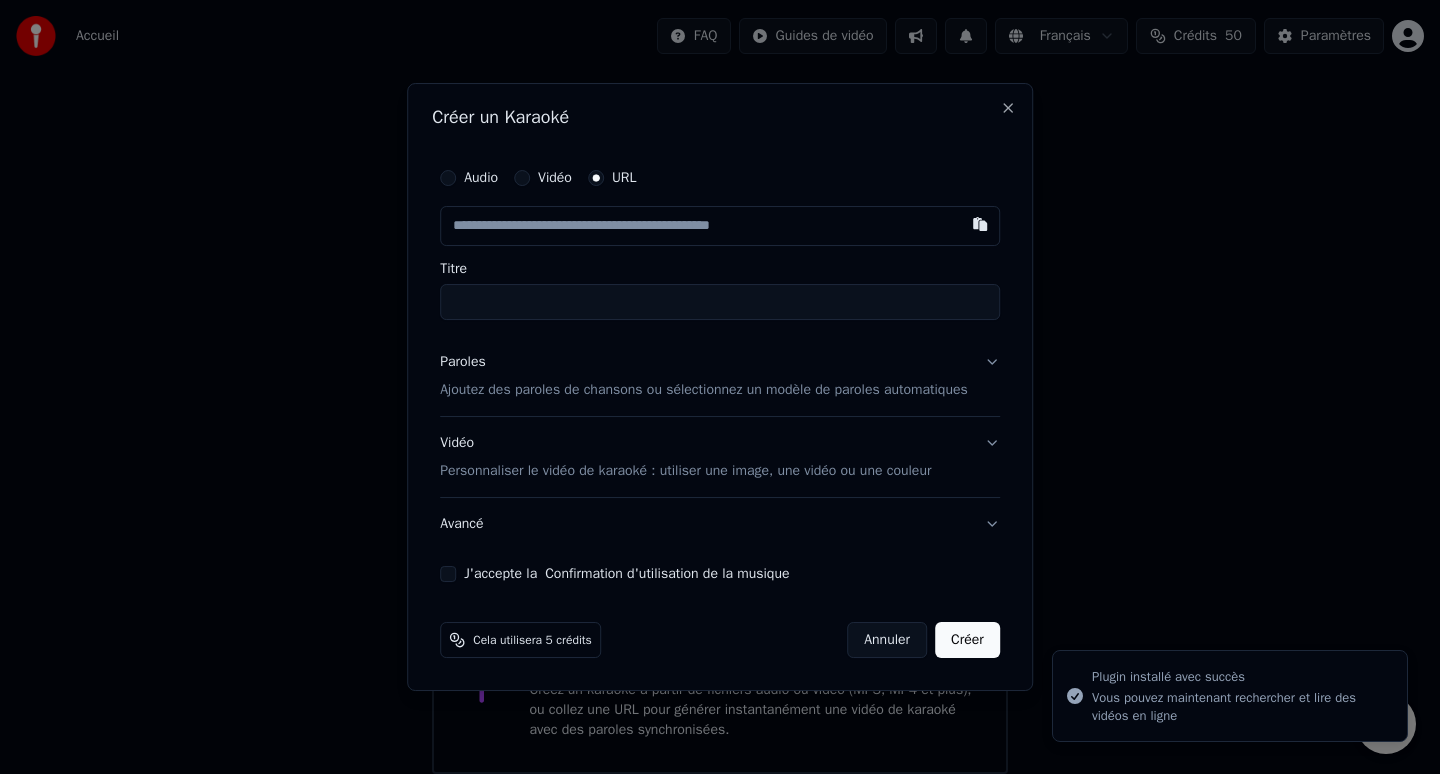 click on "Audio" at bounding box center [448, 178] 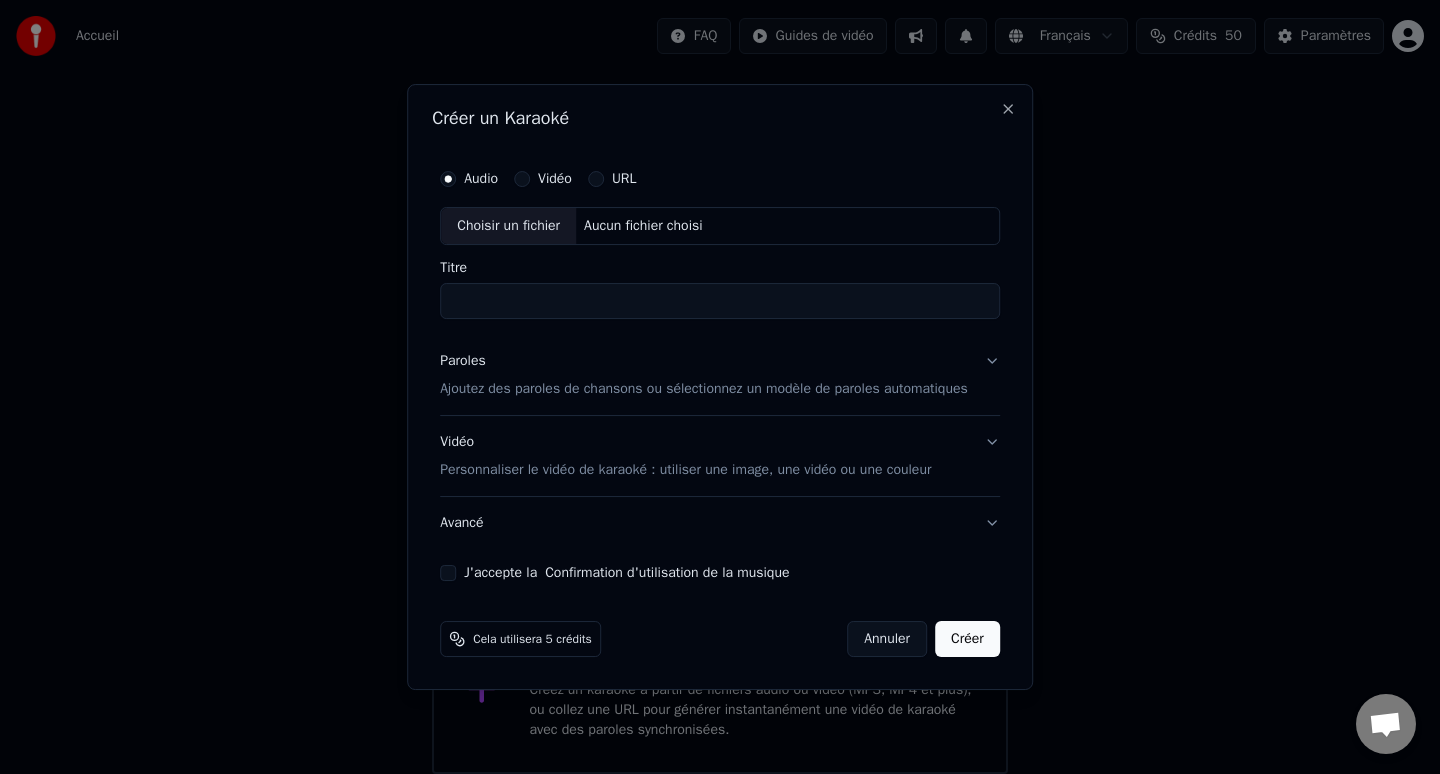 click on "Choisir un fichier" at bounding box center (508, 226) 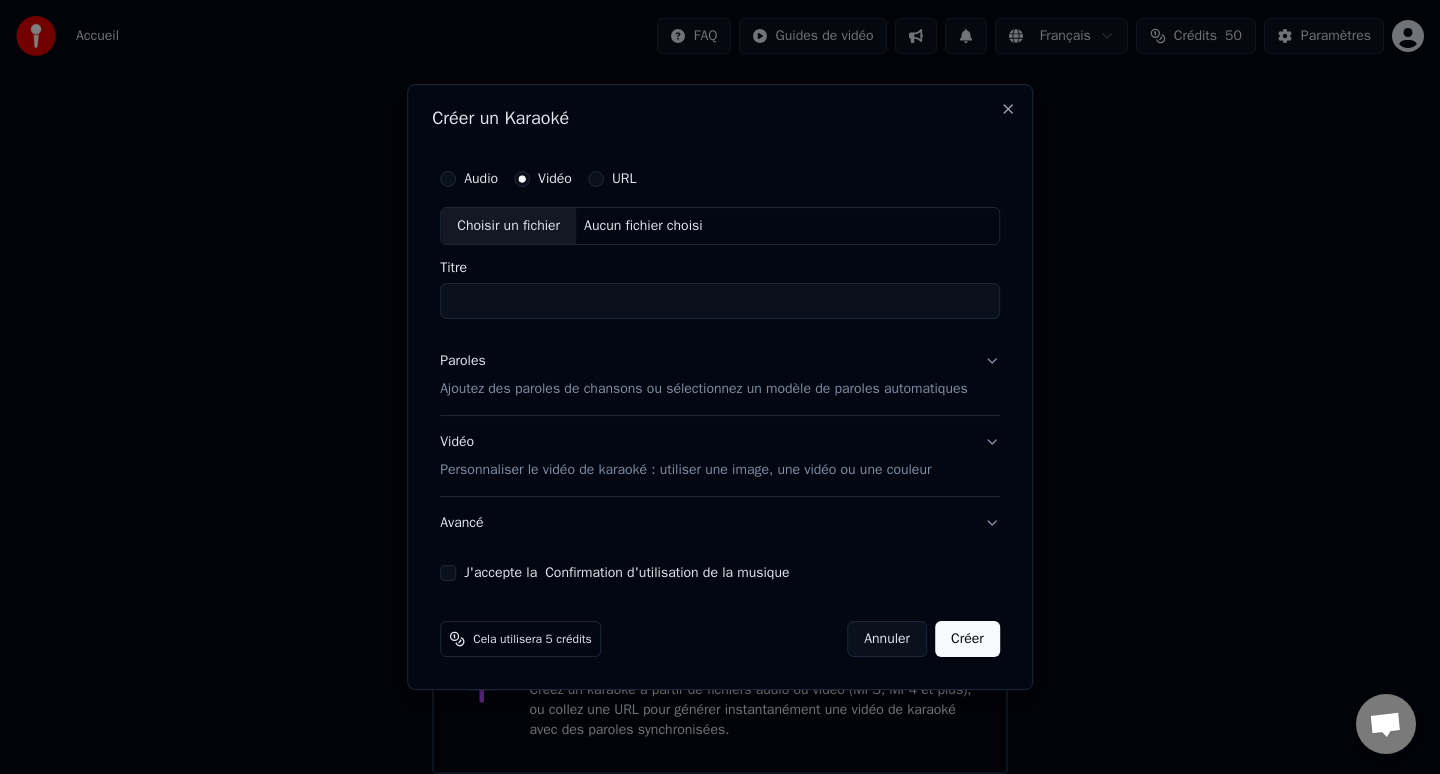 click on "Choisir un fichier" at bounding box center [508, 226] 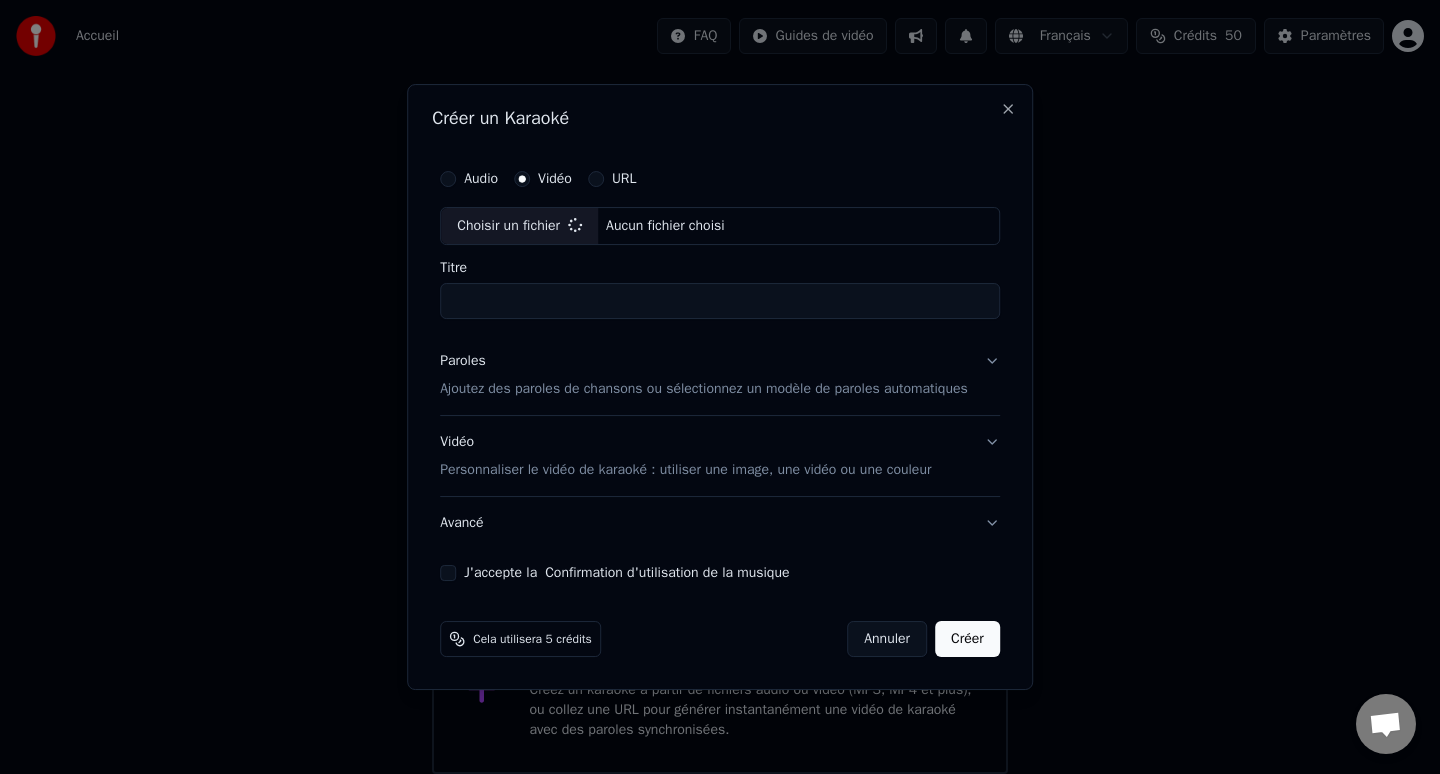 type on "********" 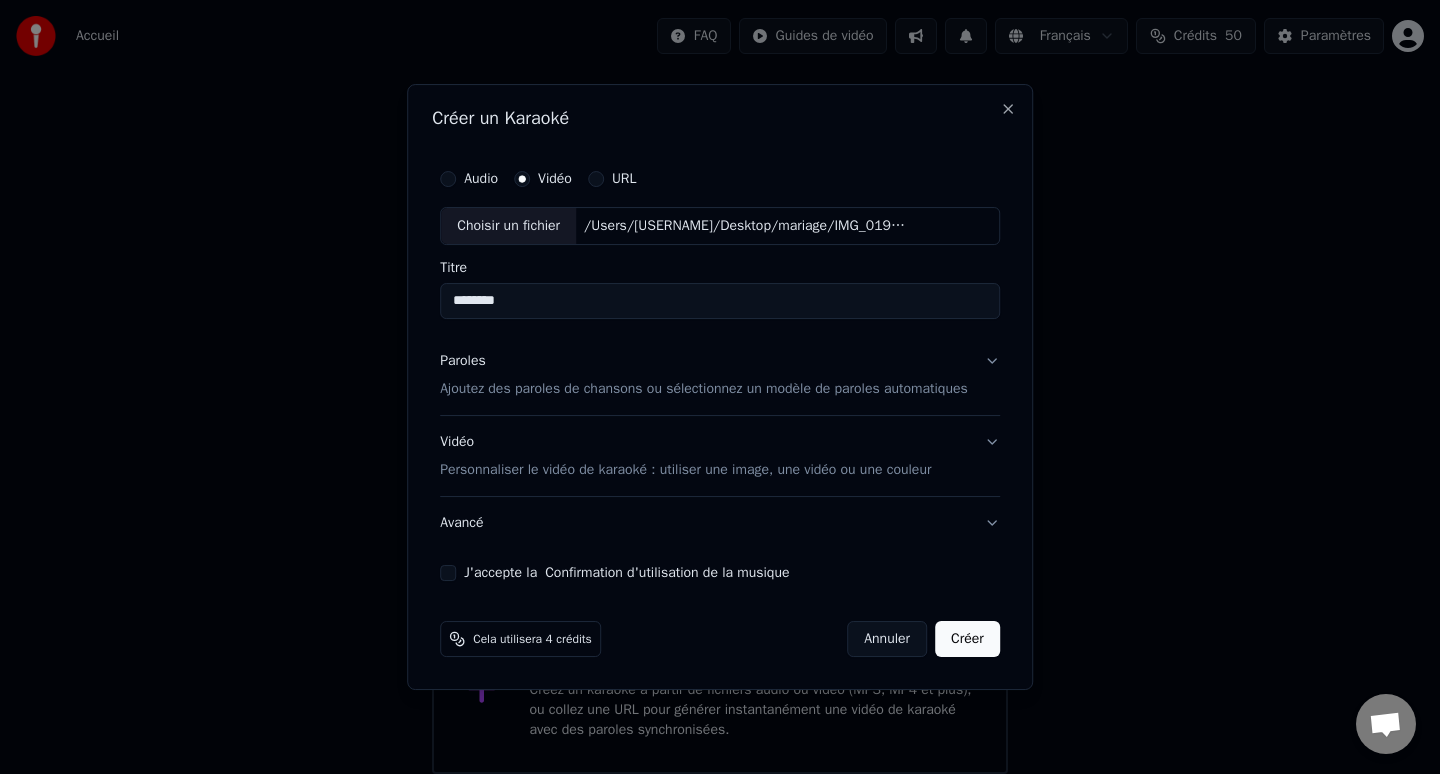 click on "/Users/feldercamille/Desktop/mariage/IMG_0199.MOV" at bounding box center (746, 226) 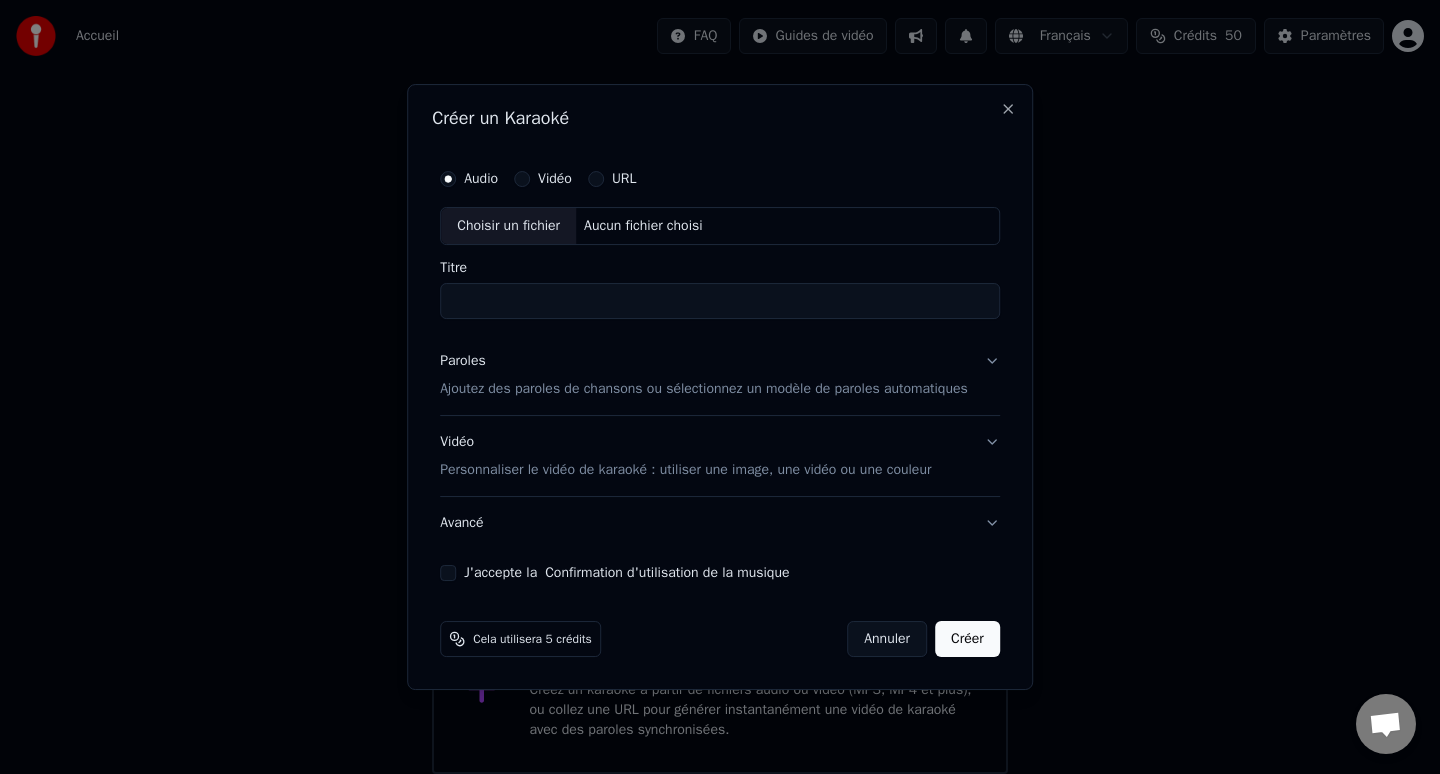 click on "Choisir un fichier" at bounding box center (508, 226) 